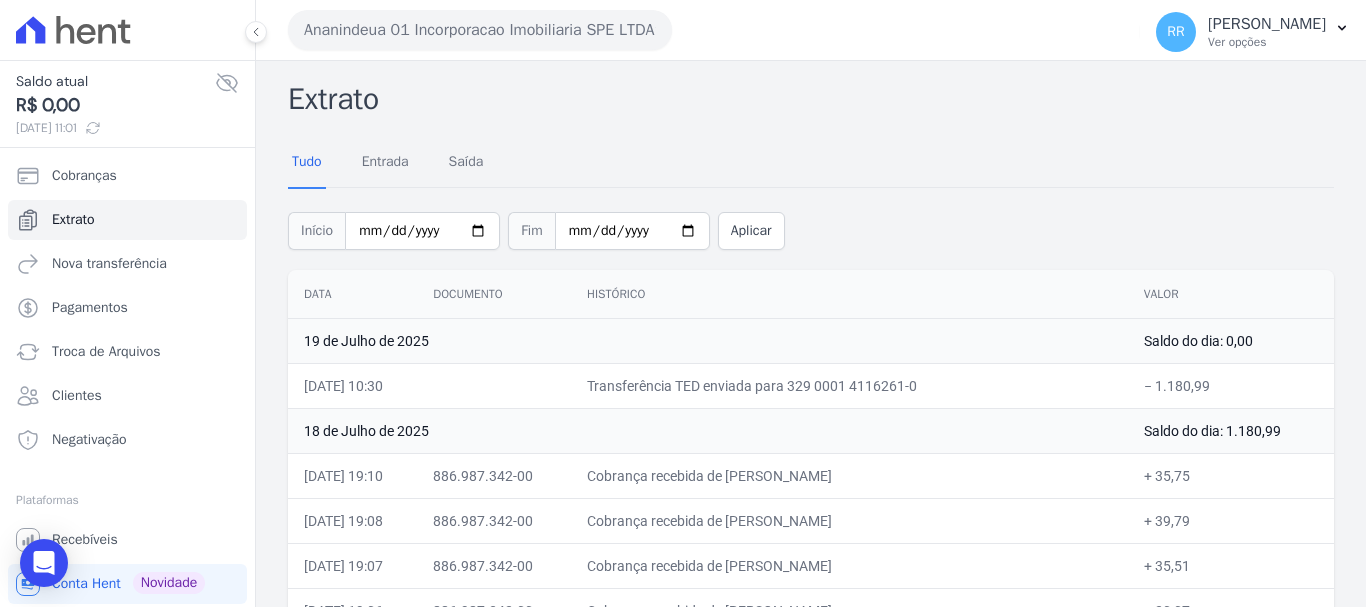 scroll, scrollTop: 0, scrollLeft: 0, axis: both 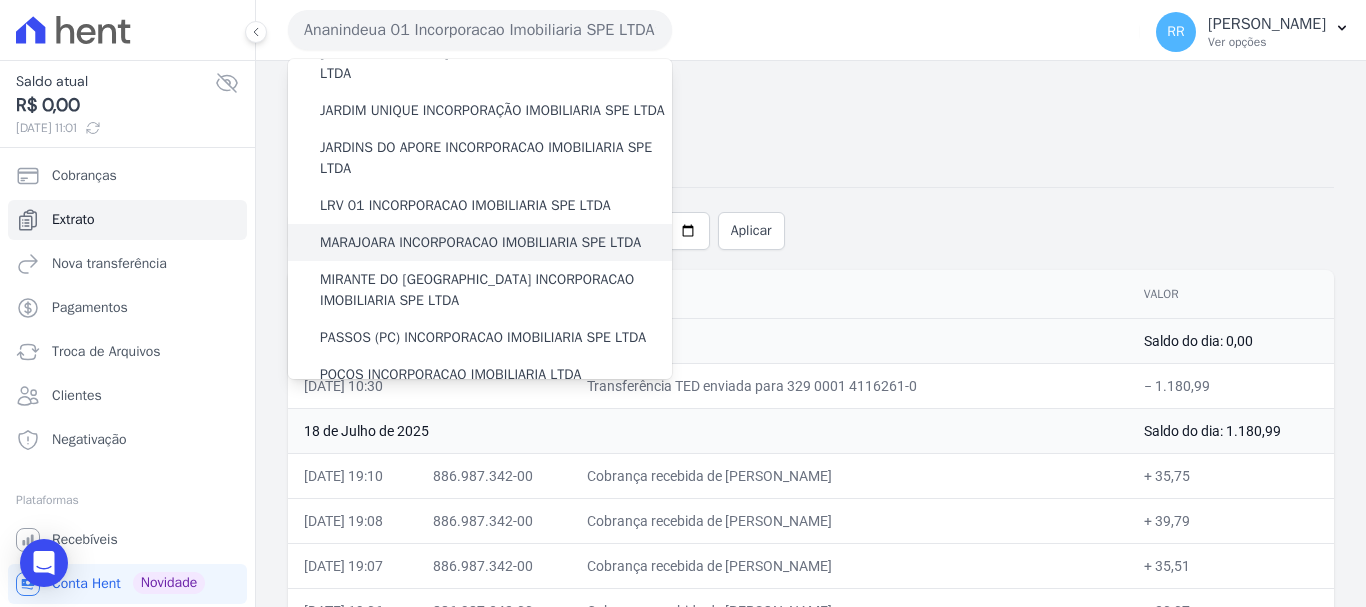 click on "MARAJOARA INCORPORACAO IMOBILIARIA SPE LTDA" at bounding box center [480, 242] 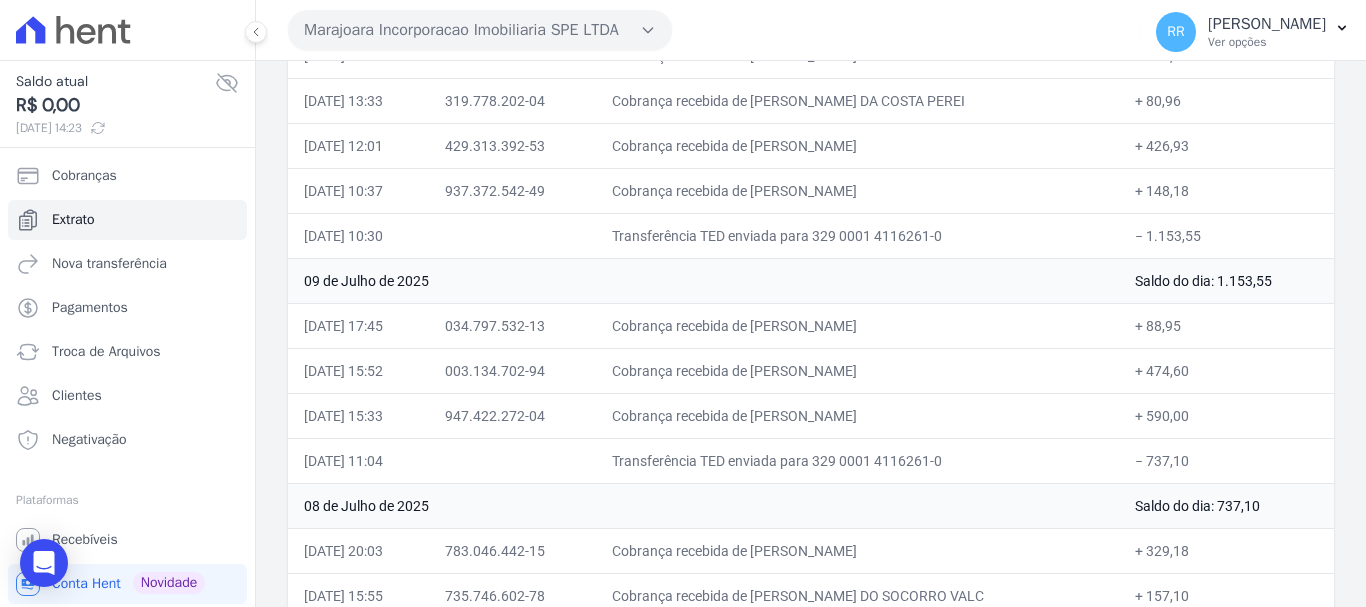 scroll, scrollTop: 2000, scrollLeft: 0, axis: vertical 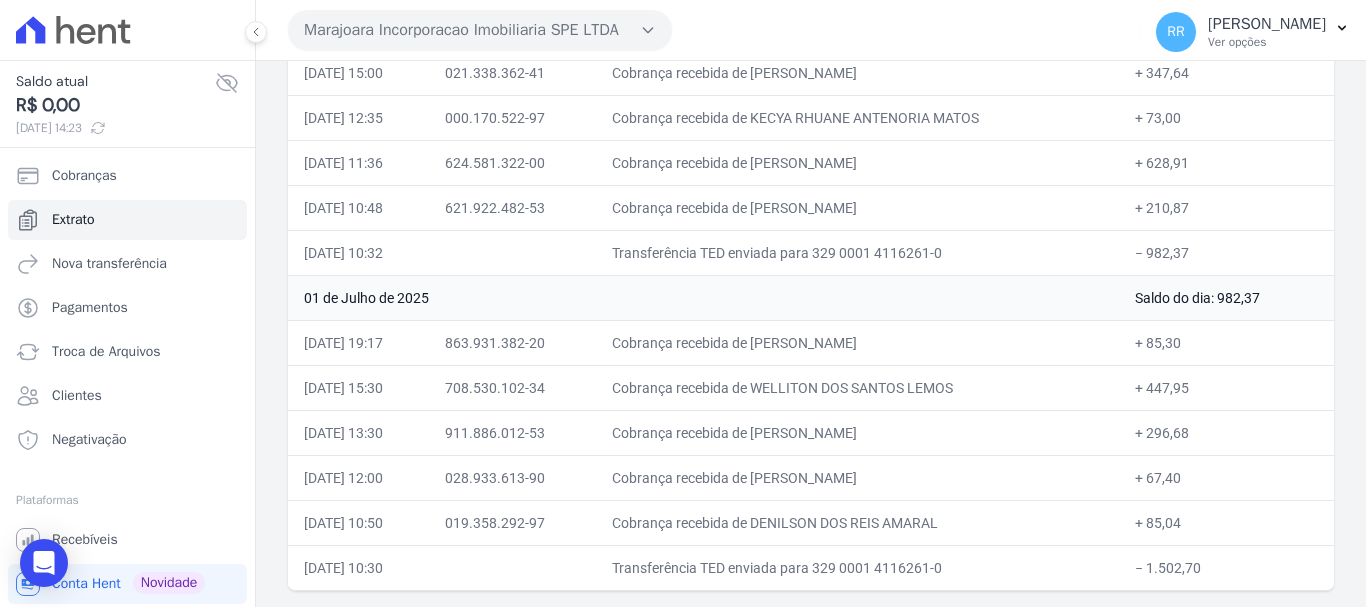drag, startPoint x: 934, startPoint y: 522, endPoint x: 980, endPoint y: 528, distance: 46.389652 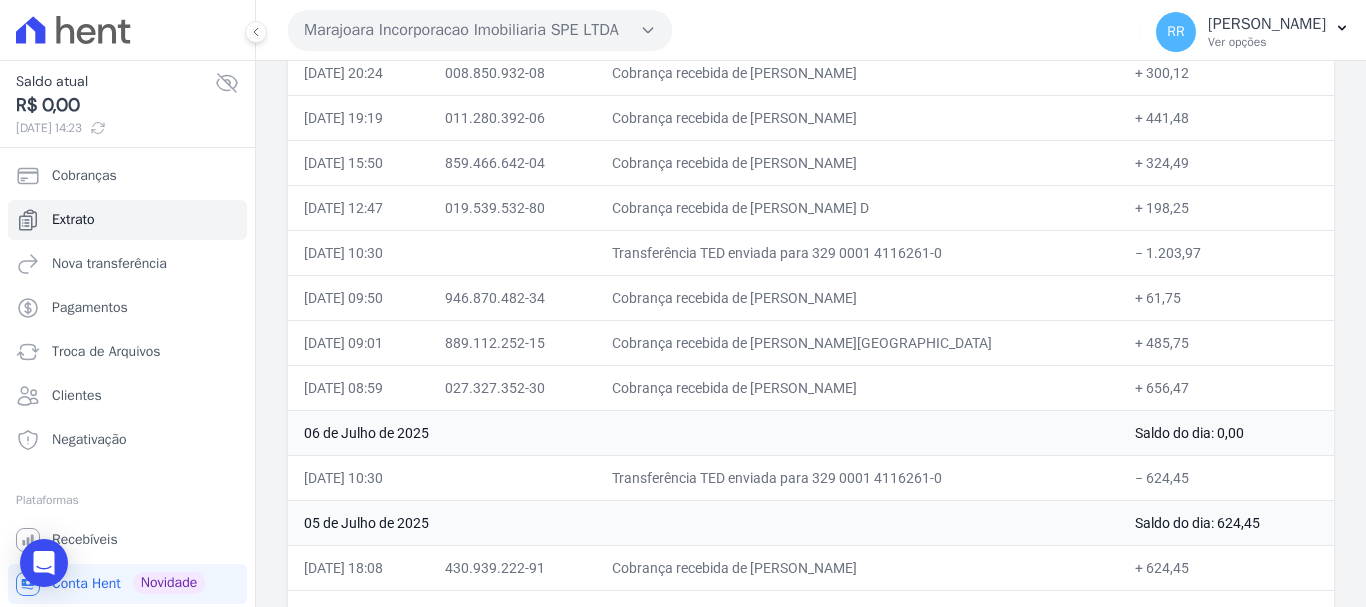 scroll, scrollTop: 2148, scrollLeft: 0, axis: vertical 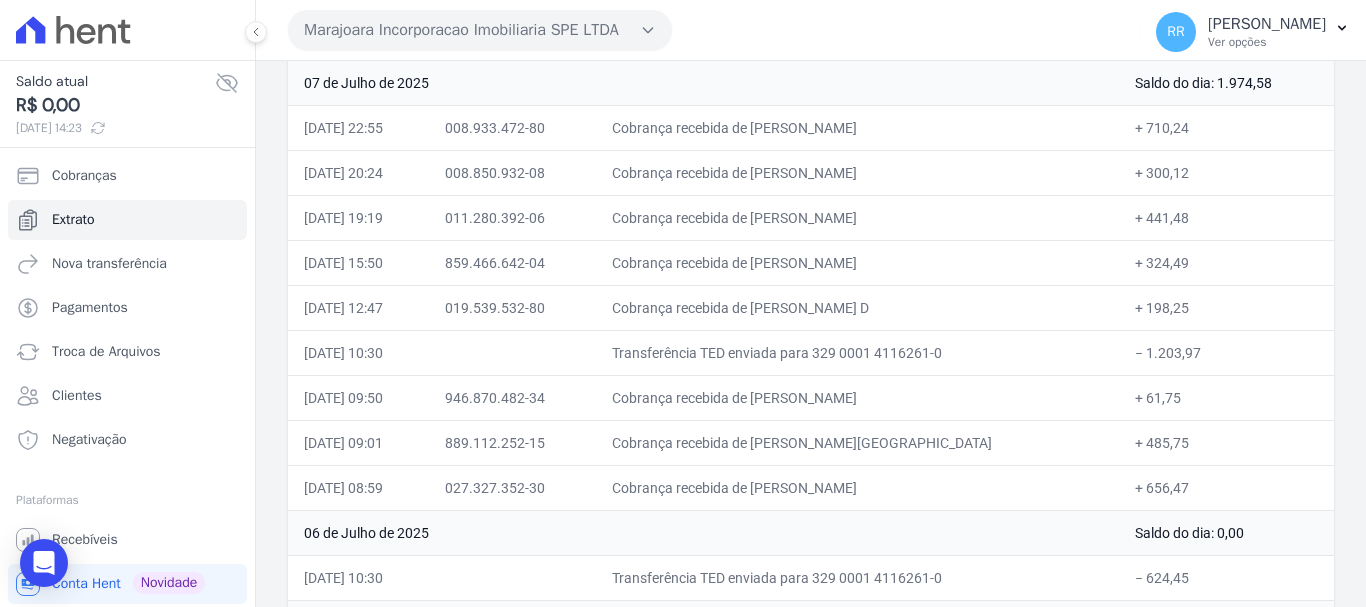 drag, startPoint x: 788, startPoint y: 256, endPoint x: 1071, endPoint y: 254, distance: 283.00708 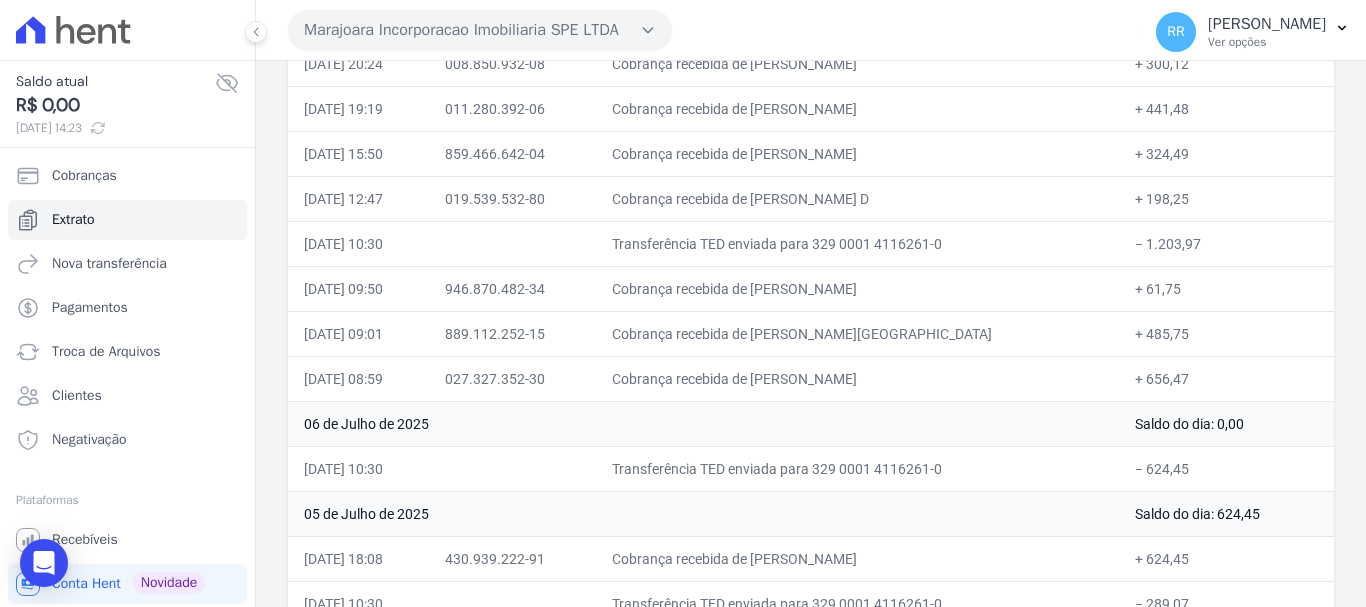 scroll, scrollTop: 2448, scrollLeft: 0, axis: vertical 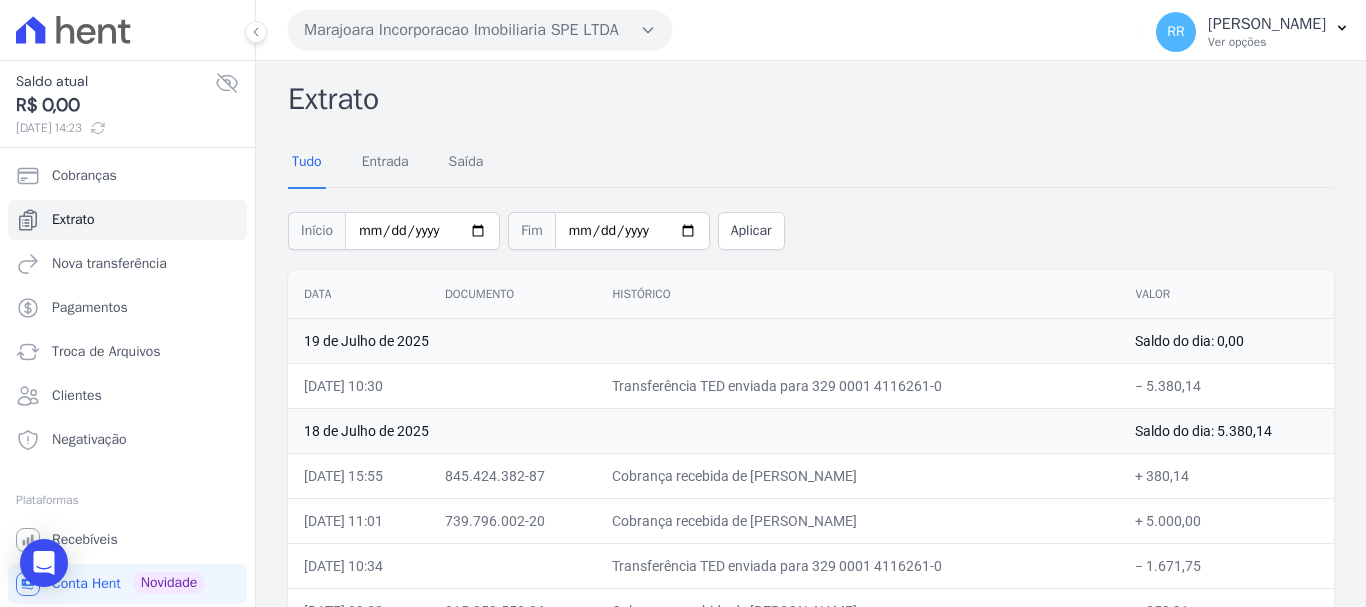 drag, startPoint x: 468, startPoint y: 22, endPoint x: 469, endPoint y: 32, distance: 10.049875 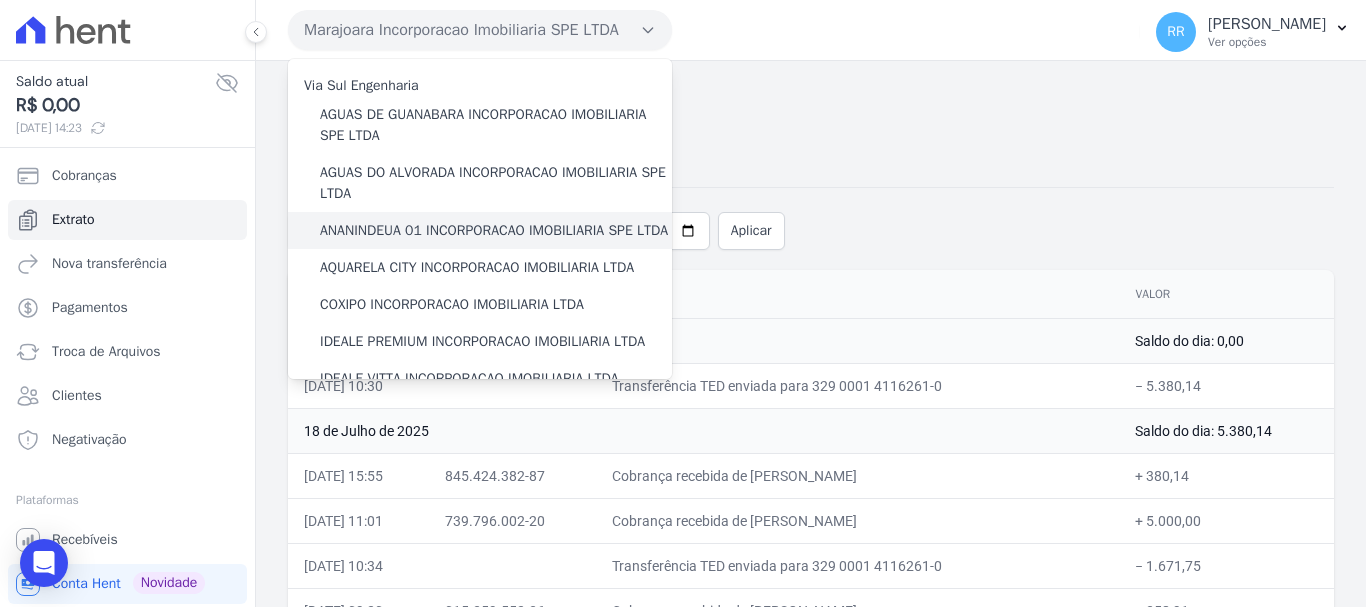click on "ANANINDEUA 01 INCORPORACAO IMOBILIARIA SPE LTDA" at bounding box center (494, 230) 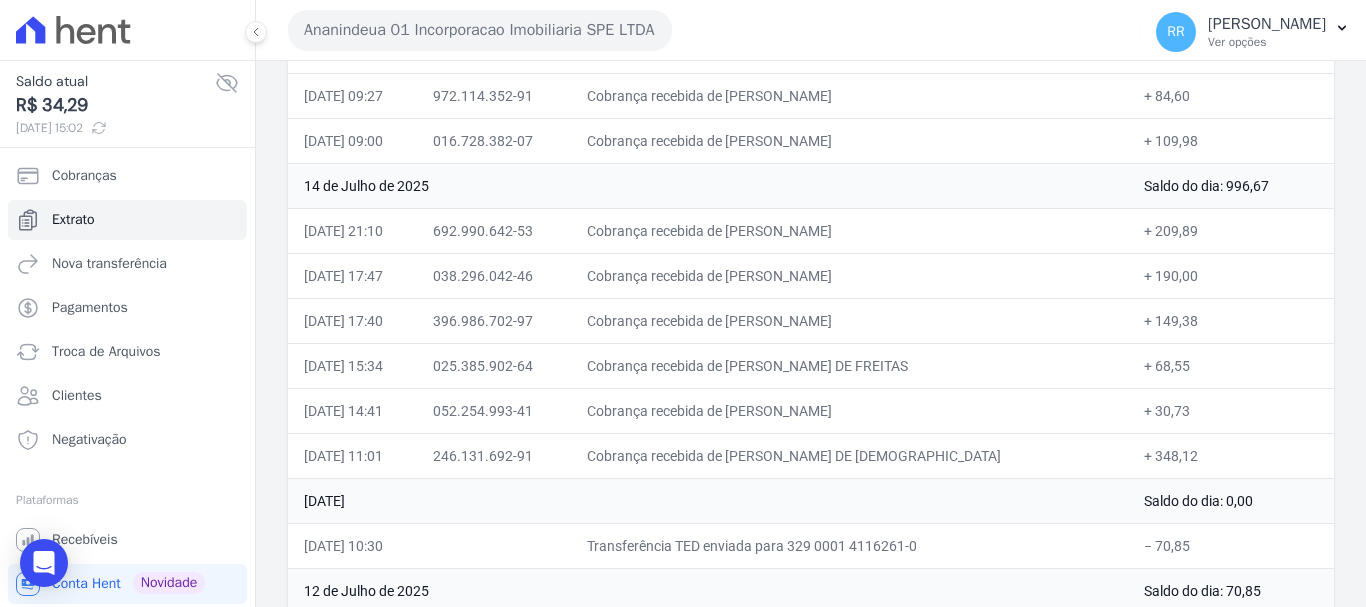 scroll, scrollTop: 1900, scrollLeft: 0, axis: vertical 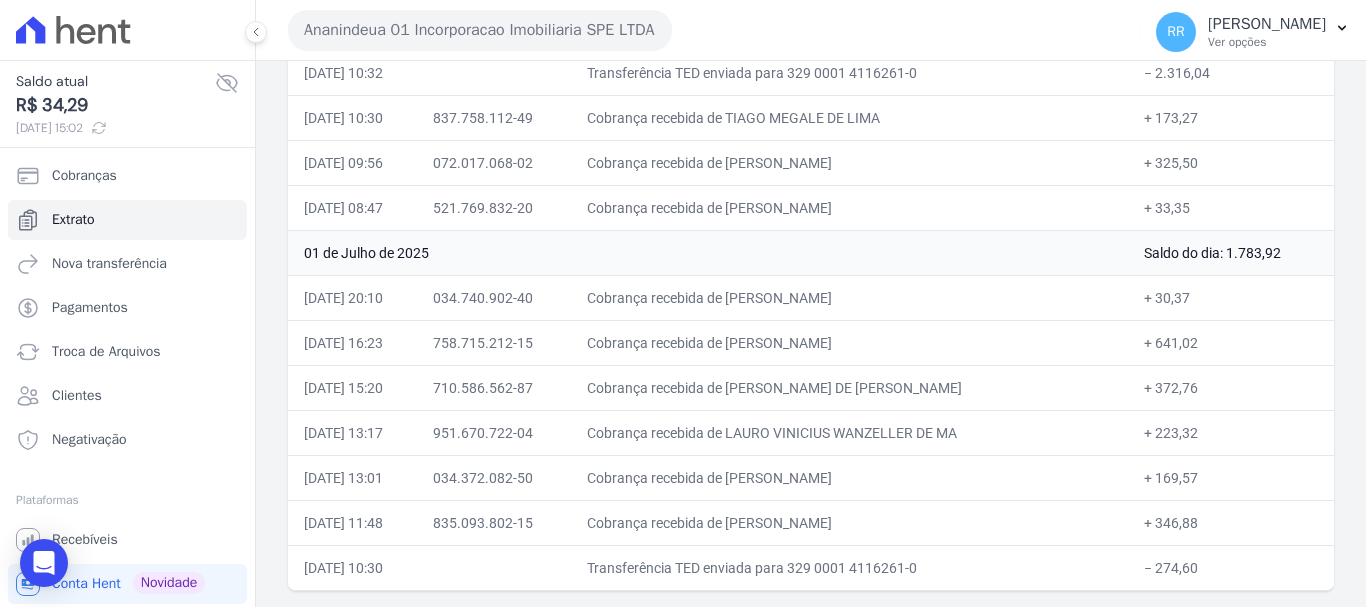 click on "Ananindeua 01 Incorporacao Imobiliaria SPE LTDA" at bounding box center (480, 30) 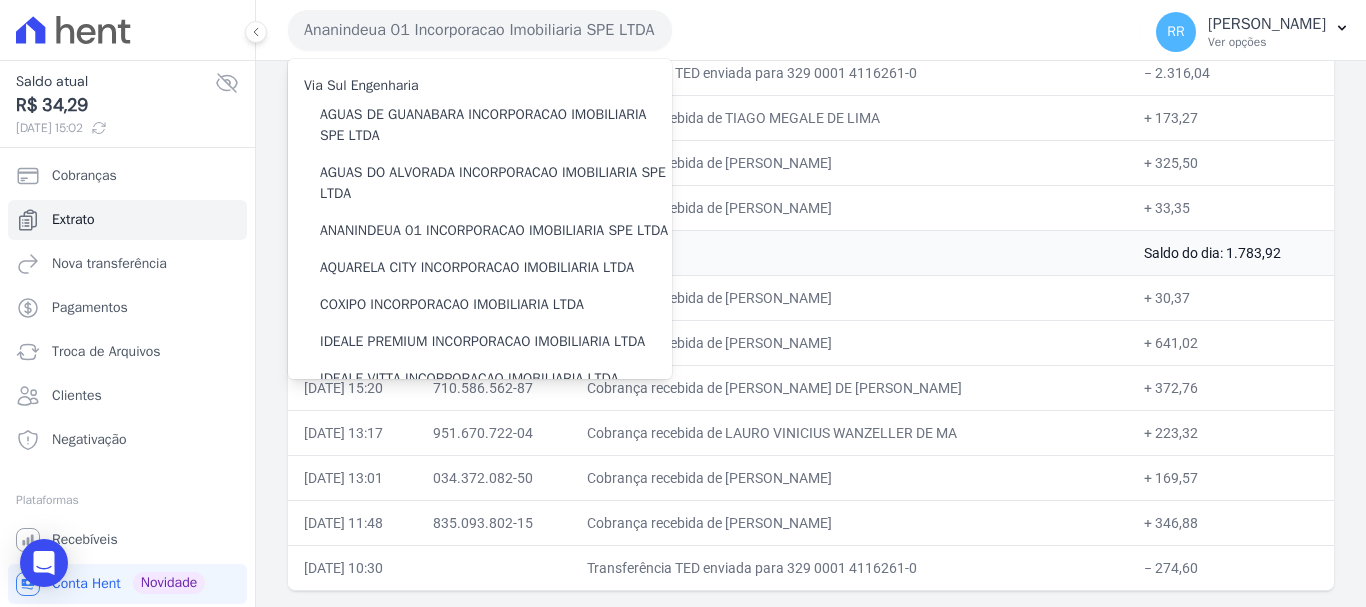 click on "Ananindeua 01 Incorporacao Imobiliaria SPE LTDA" at bounding box center [480, 30] 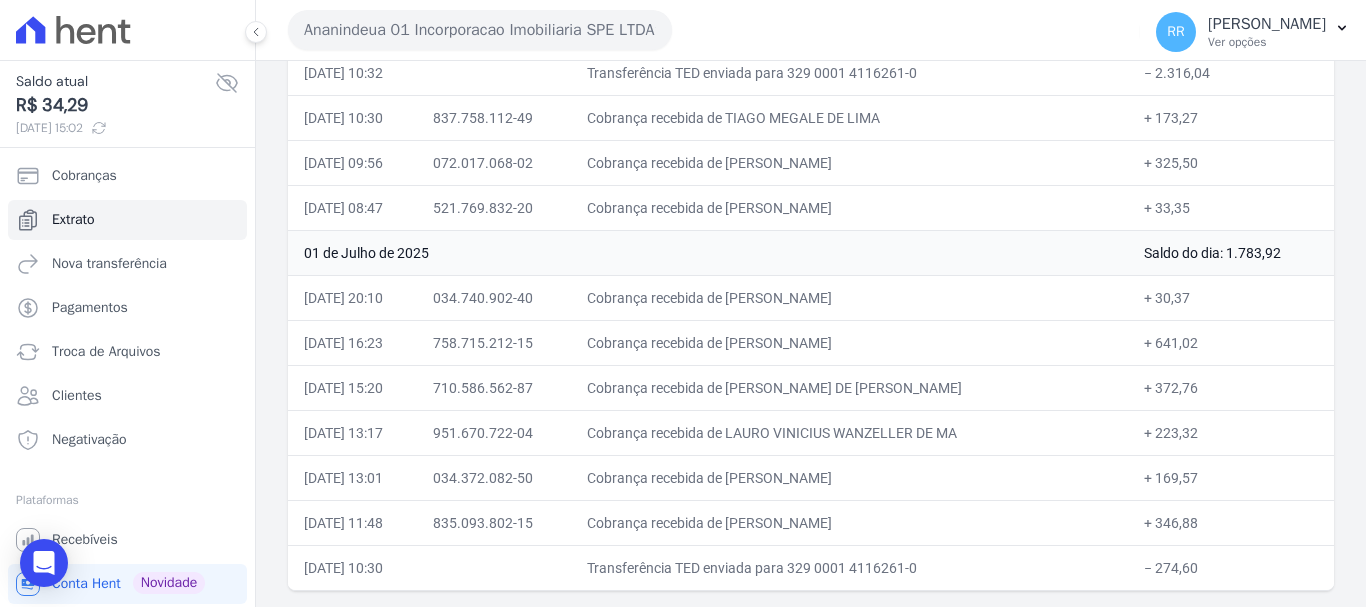 click on "Ananindeua 01 Incorporacao Imobiliaria SPE LTDA" at bounding box center (480, 30) 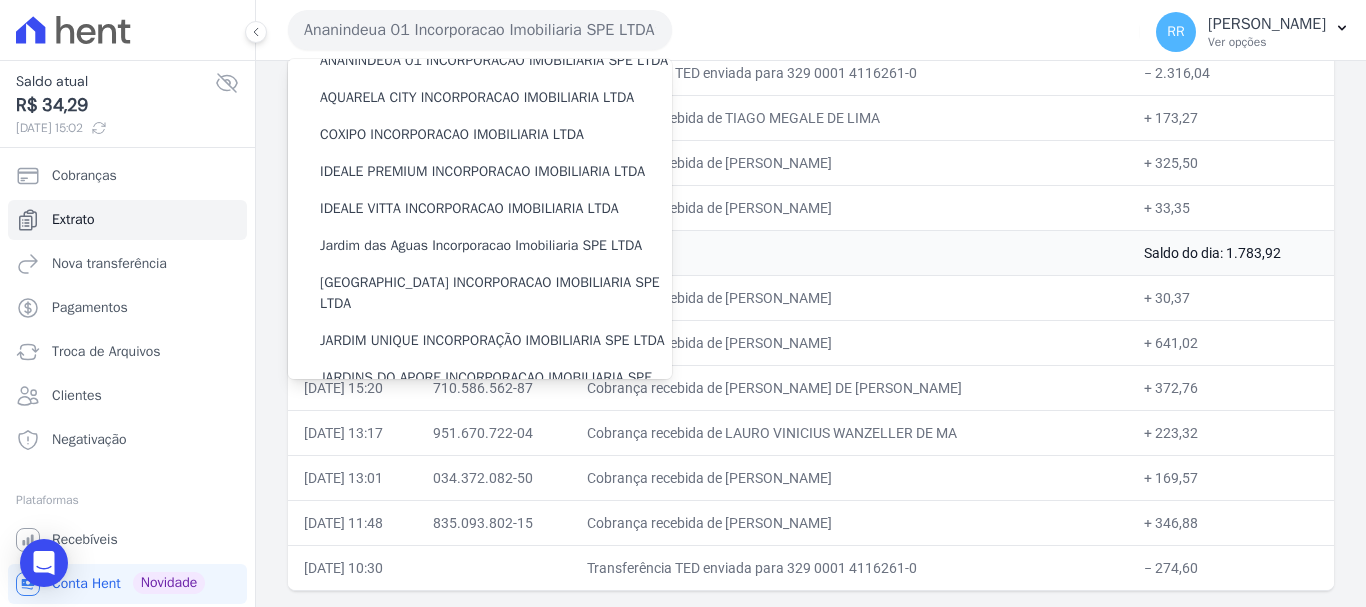 scroll, scrollTop: 200, scrollLeft: 0, axis: vertical 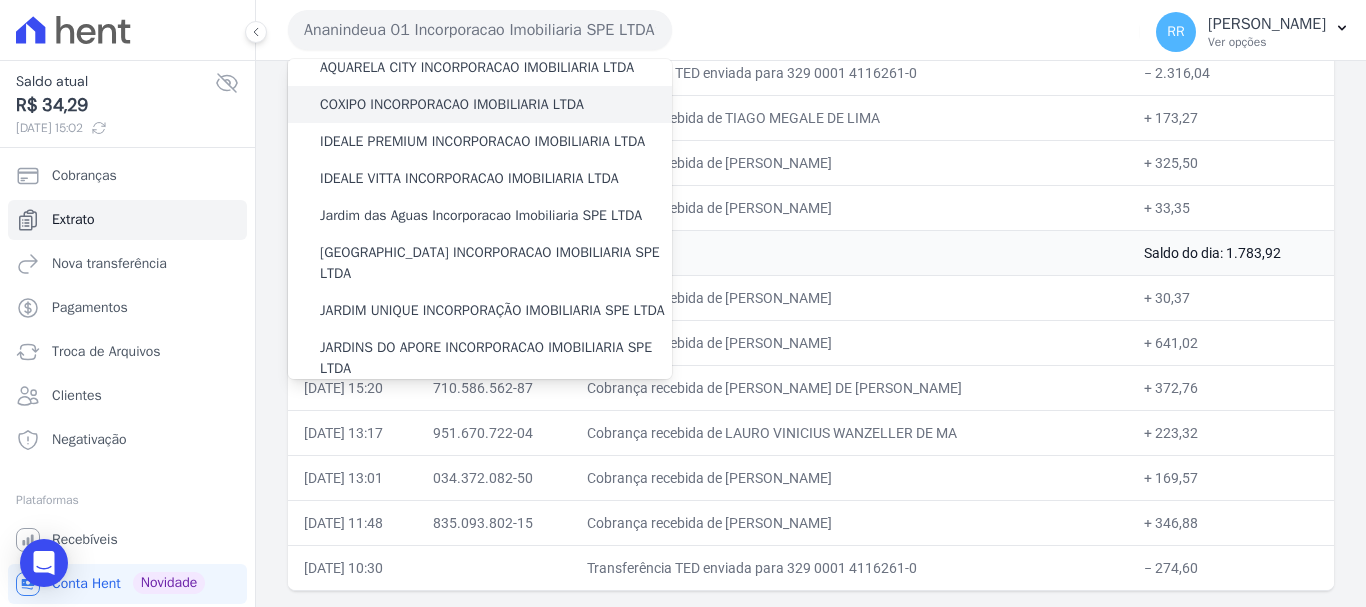 click on "COXIPO INCORPORACAO IMOBILIARIA LTDA" at bounding box center [452, 104] 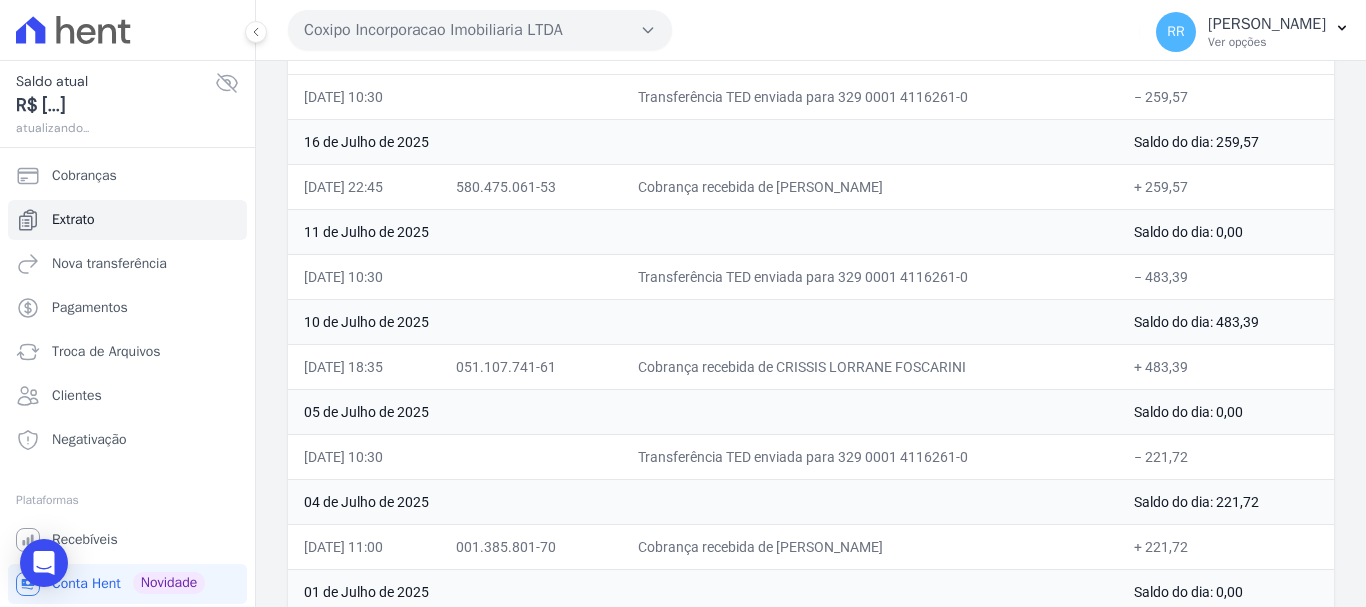scroll, scrollTop: 393, scrollLeft: 0, axis: vertical 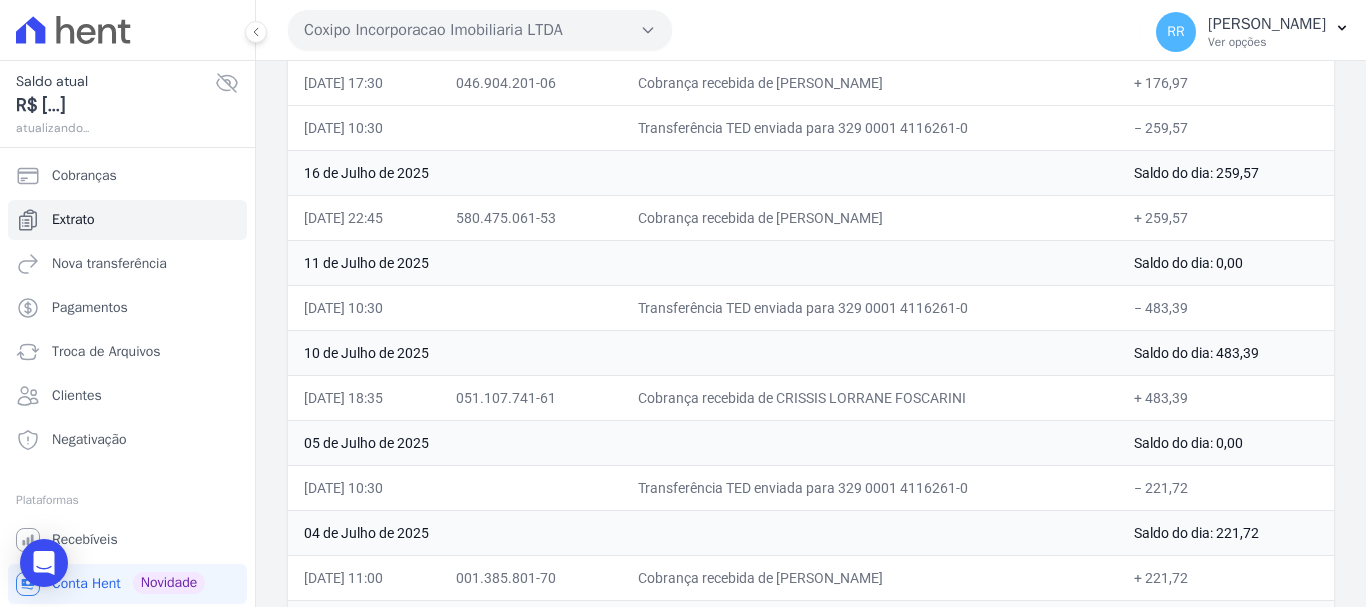 click on "Coxipo Incorporacao Imobiliaria LTDA
Via Sul Engenharia
AGUAS DE [GEOGRAPHIC_DATA] INCORPORACAO IMOBILIARIA SPE LTDA
AGUAS DO ALVORADA INCORPORACAO IMOBILIARIA SPE LTDA
ANANINDEUA 01 INCORPORACAO IMOBILIARIA SPE LTDA
AQUARELA CITY INCORPORACAO IMOBILIARIA LTDA" at bounding box center [710, 30] 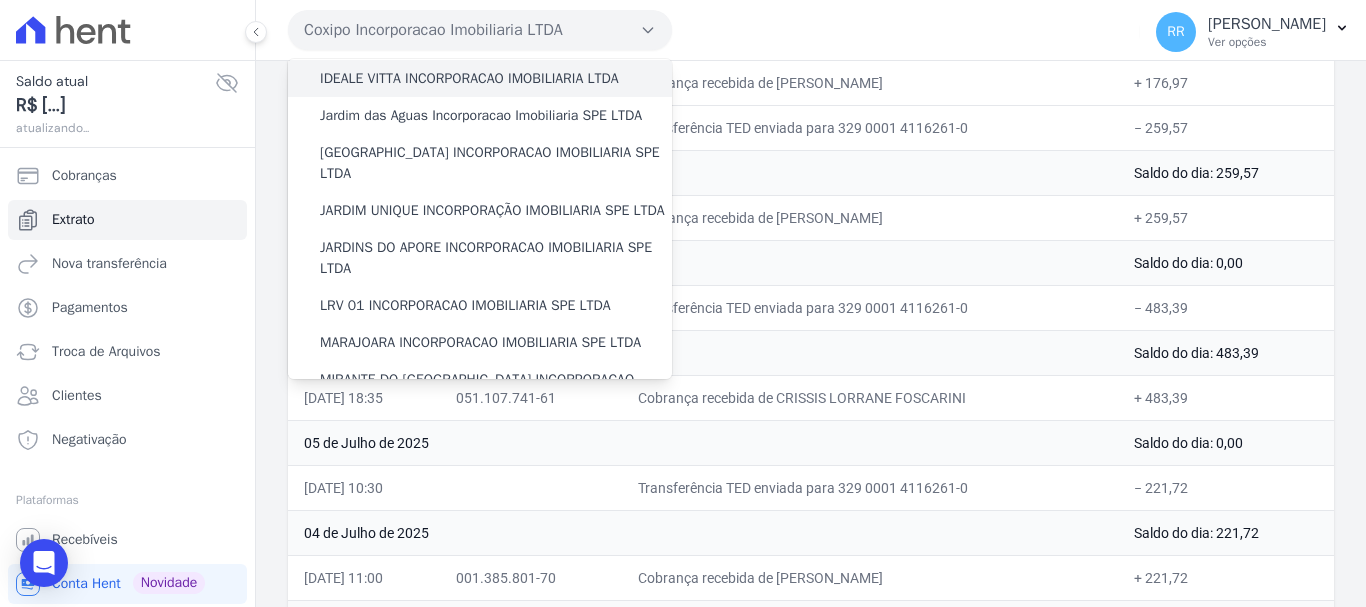 scroll, scrollTop: 200, scrollLeft: 0, axis: vertical 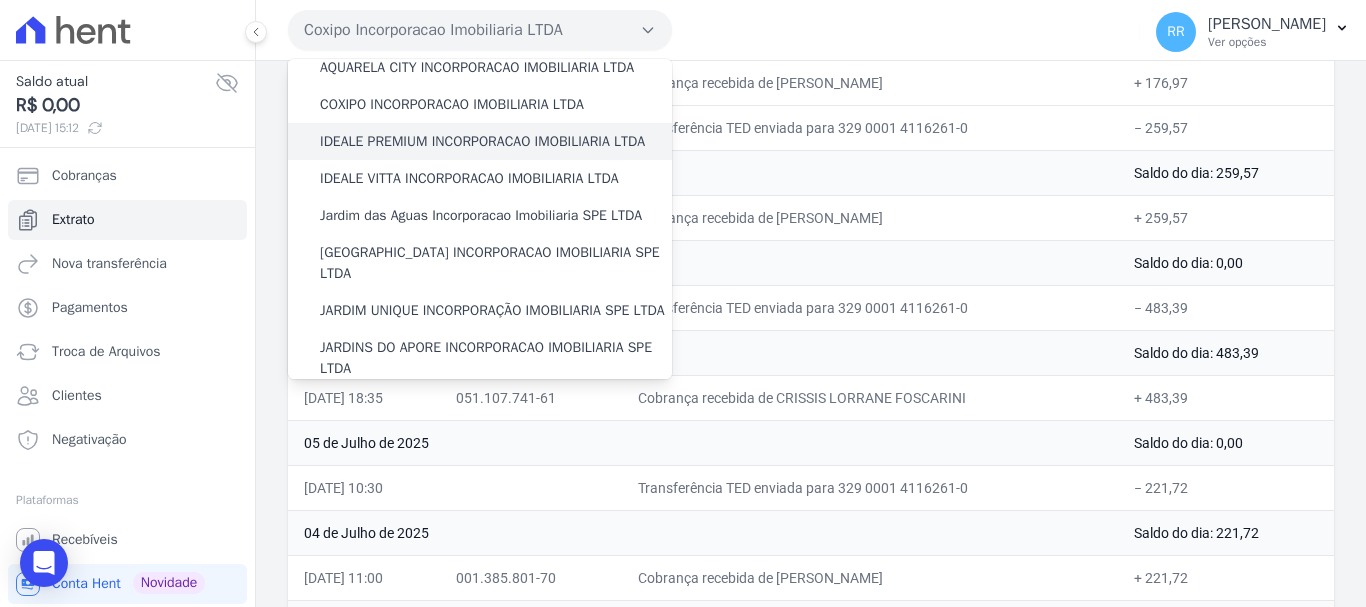 click on "IDEALE PREMIUM INCORPORACAO IMOBILIARIA LTDA" at bounding box center [482, 141] 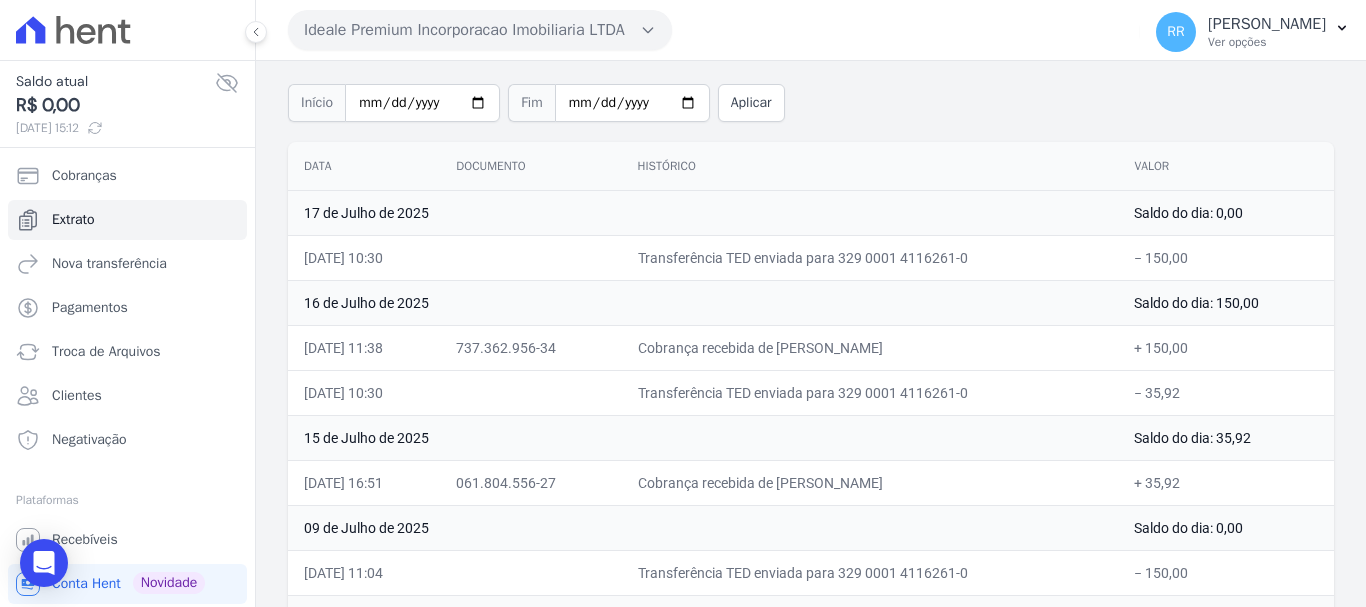 scroll, scrollTop: 0, scrollLeft: 0, axis: both 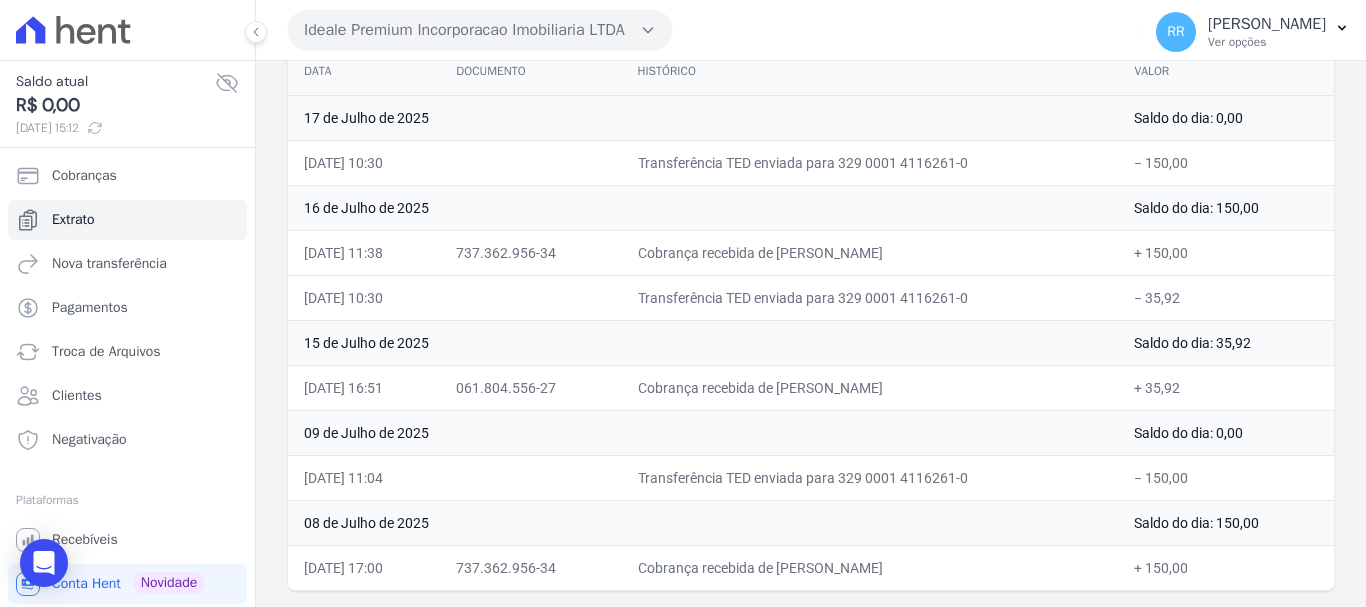 drag, startPoint x: 819, startPoint y: 559, endPoint x: 989, endPoint y: 579, distance: 171.17242 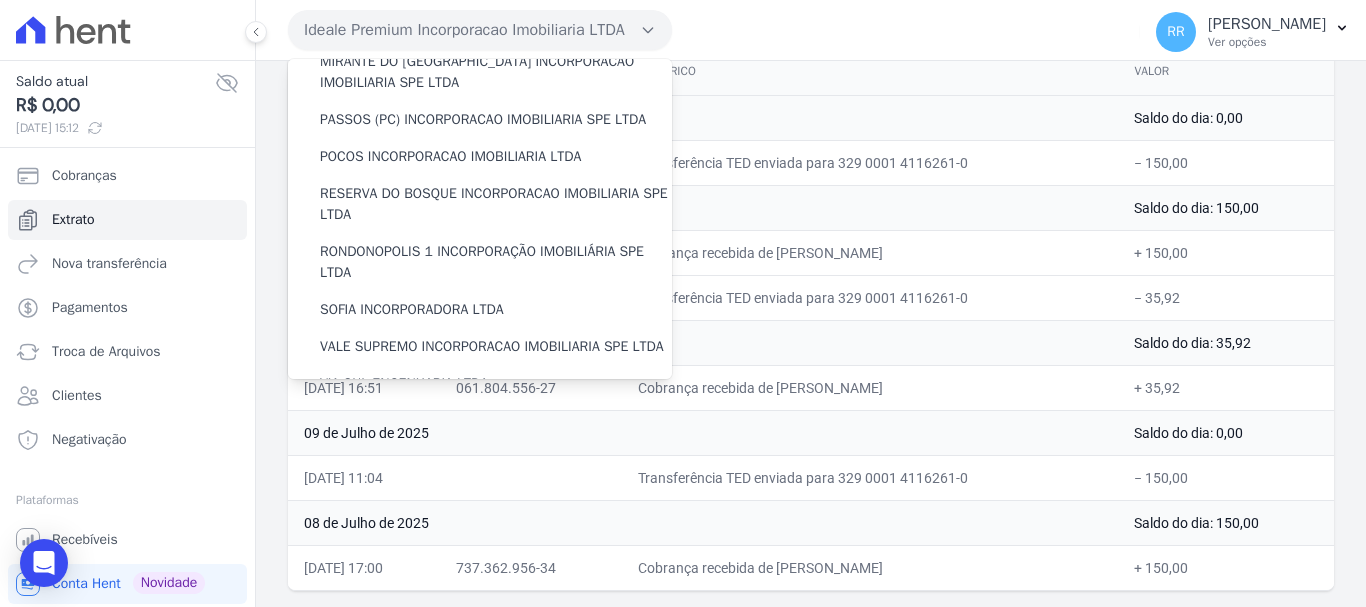 scroll, scrollTop: 573, scrollLeft: 0, axis: vertical 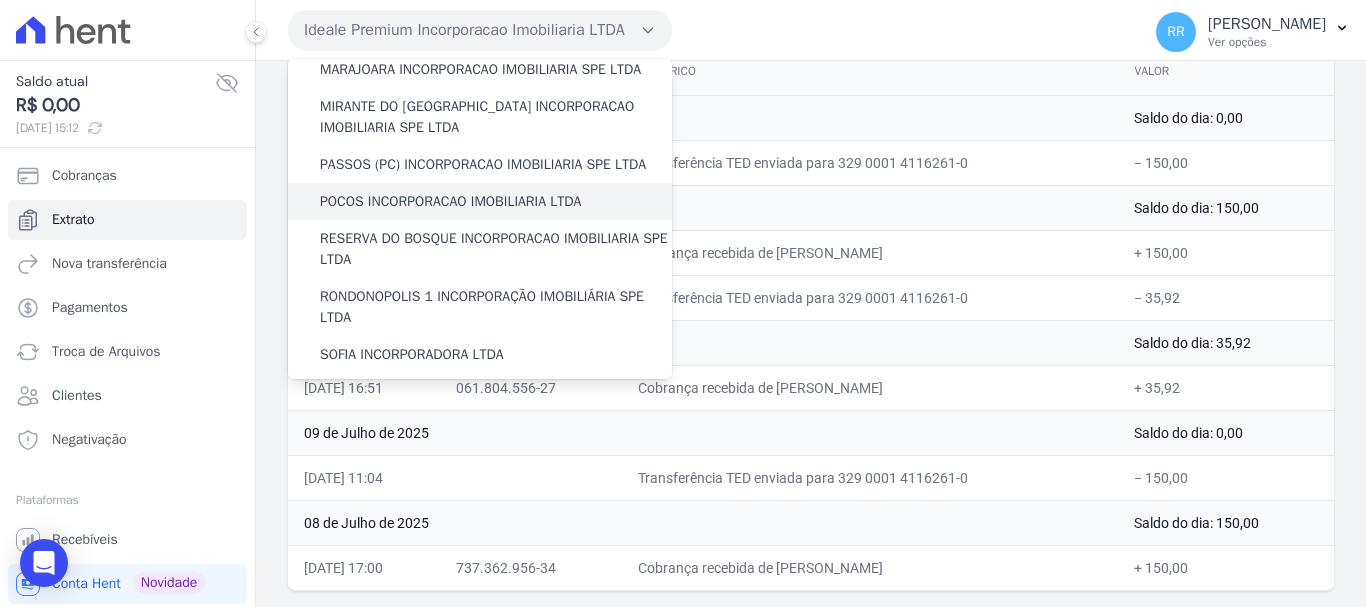click on "POCOS INCORPORACAO IMOBILIARIA LTDA" at bounding box center (480, 201) 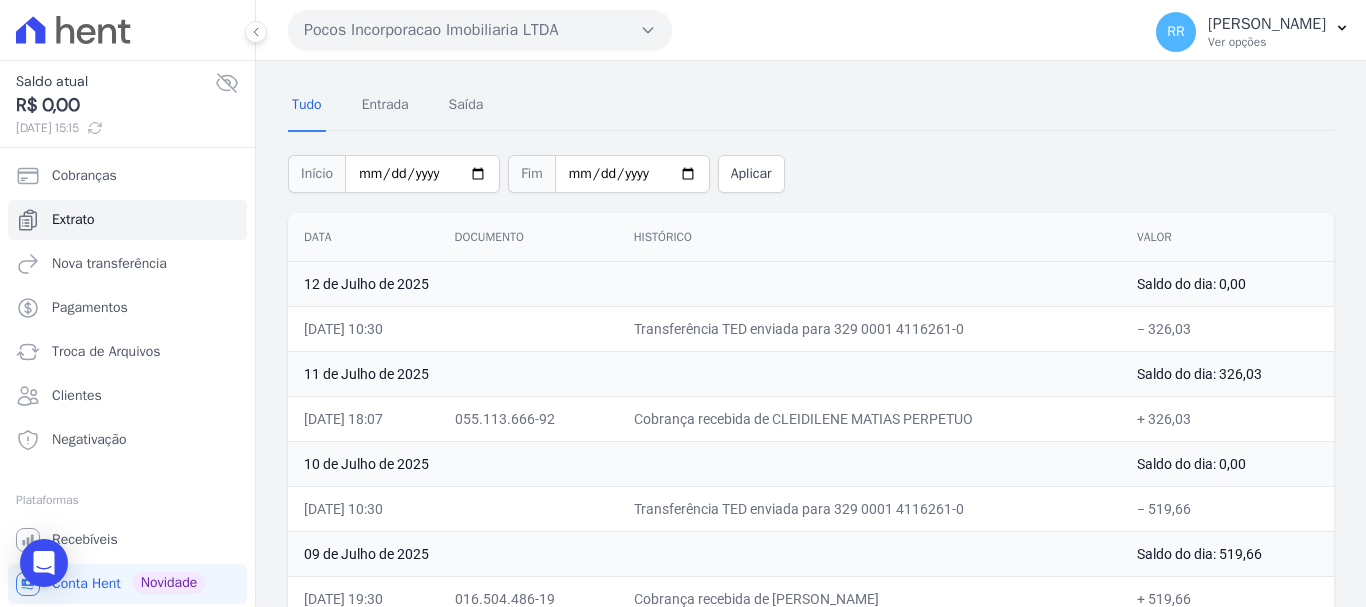 scroll, scrollTop: 88, scrollLeft: 0, axis: vertical 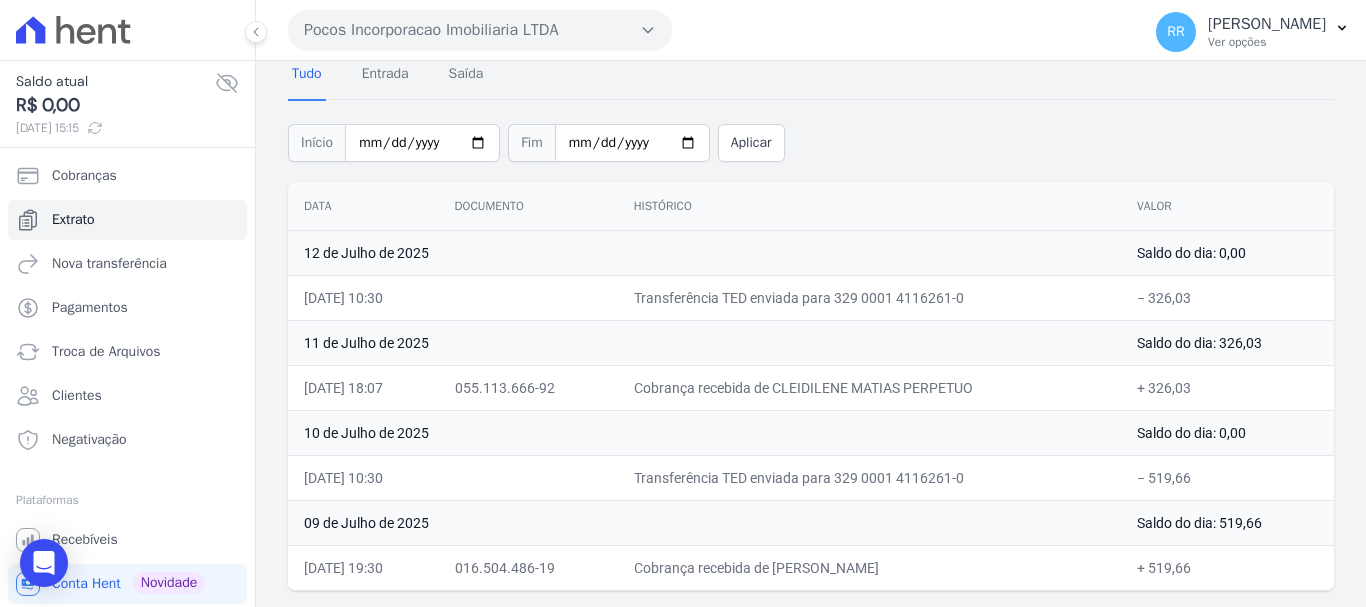 click on "Pocos Incorporacao Imobiliaria LTDA" at bounding box center [480, 30] 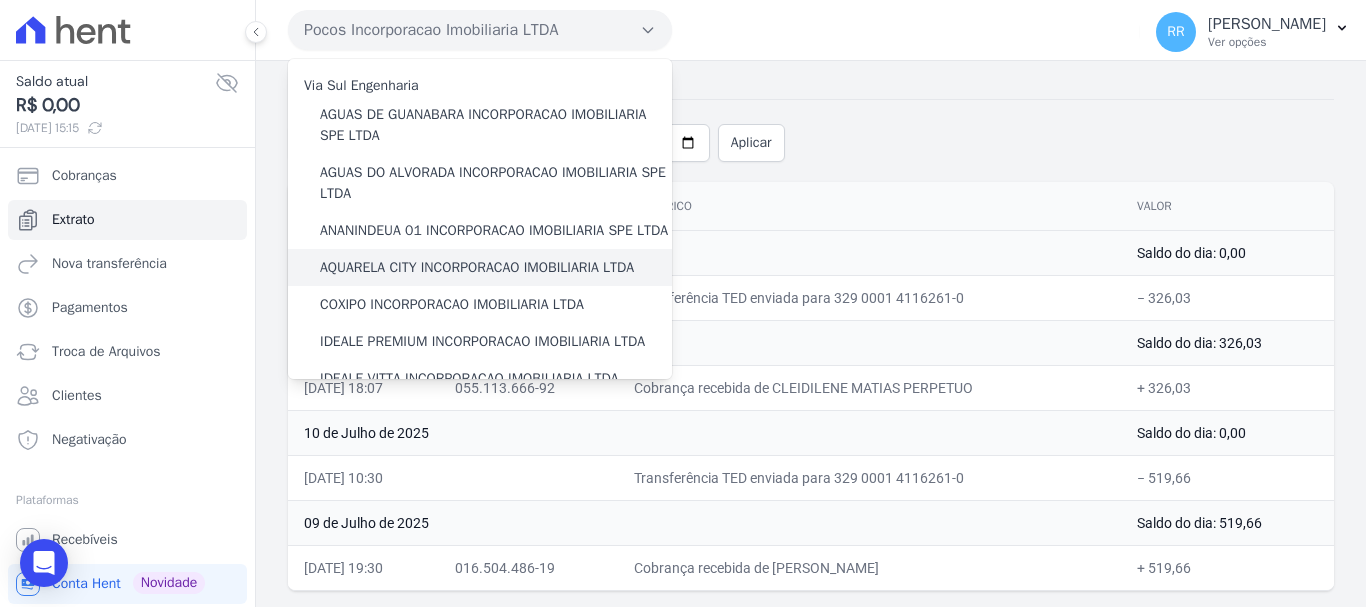 scroll, scrollTop: 100, scrollLeft: 0, axis: vertical 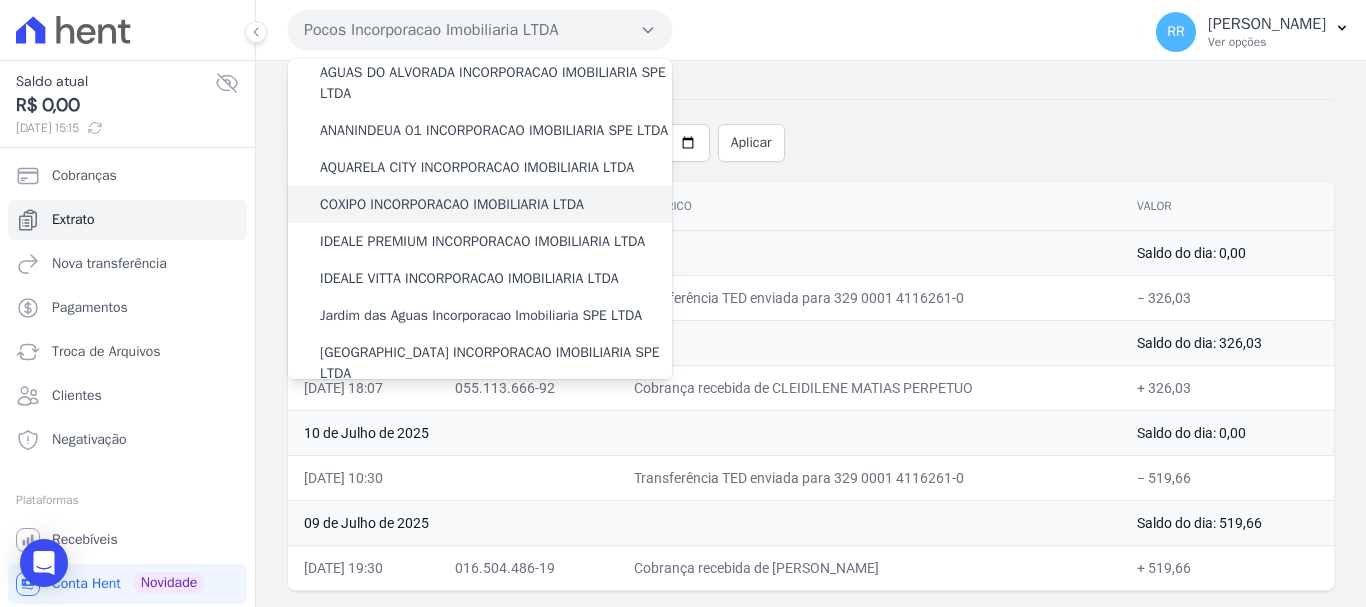 click on "COXIPO INCORPORACAO IMOBILIARIA LTDA" at bounding box center [480, 204] 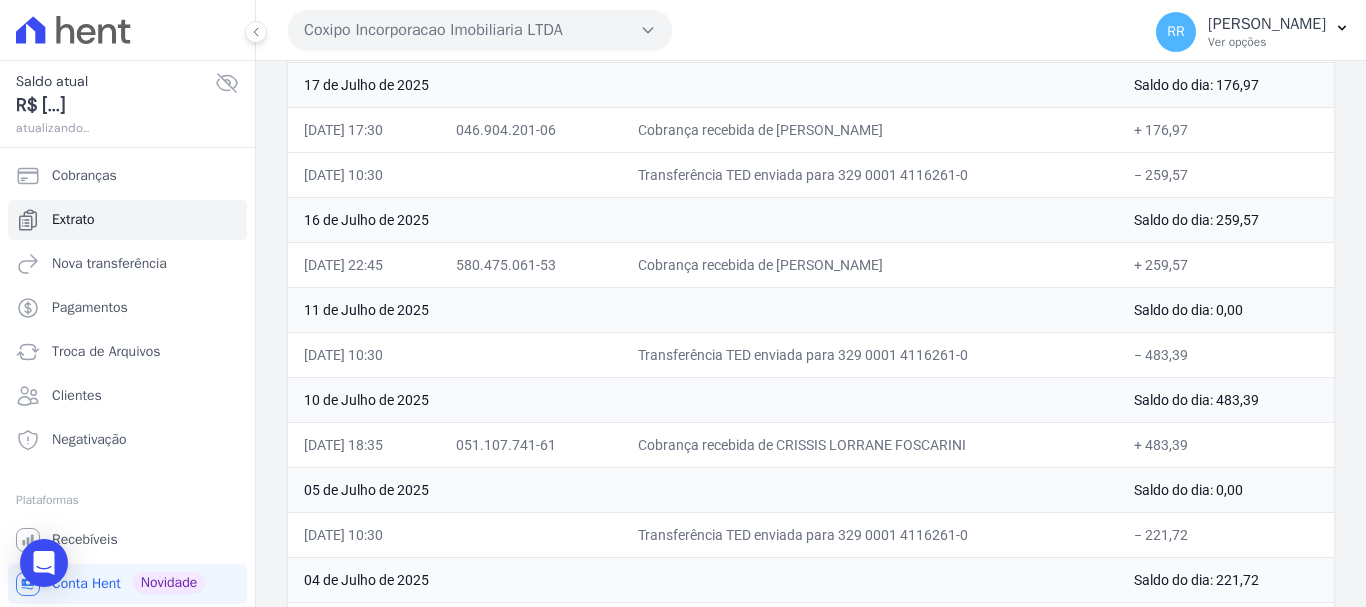 scroll, scrollTop: 193, scrollLeft: 0, axis: vertical 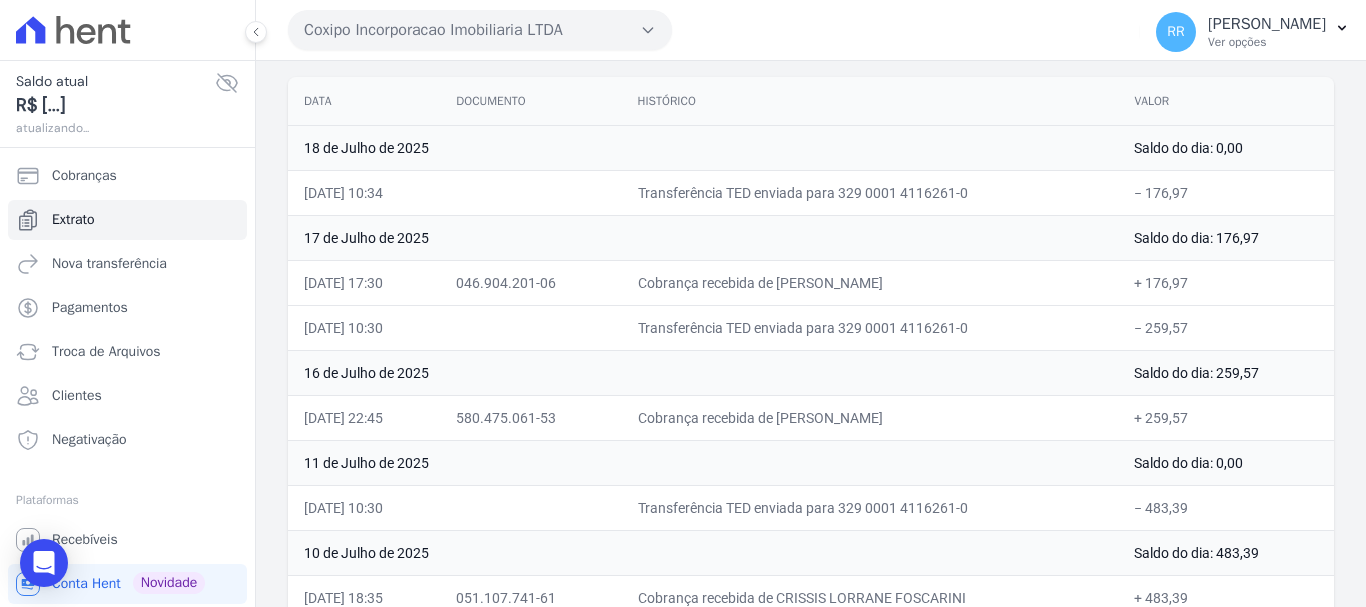 drag, startPoint x: 499, startPoint y: 24, endPoint x: 490, endPoint y: 75, distance: 51.78803 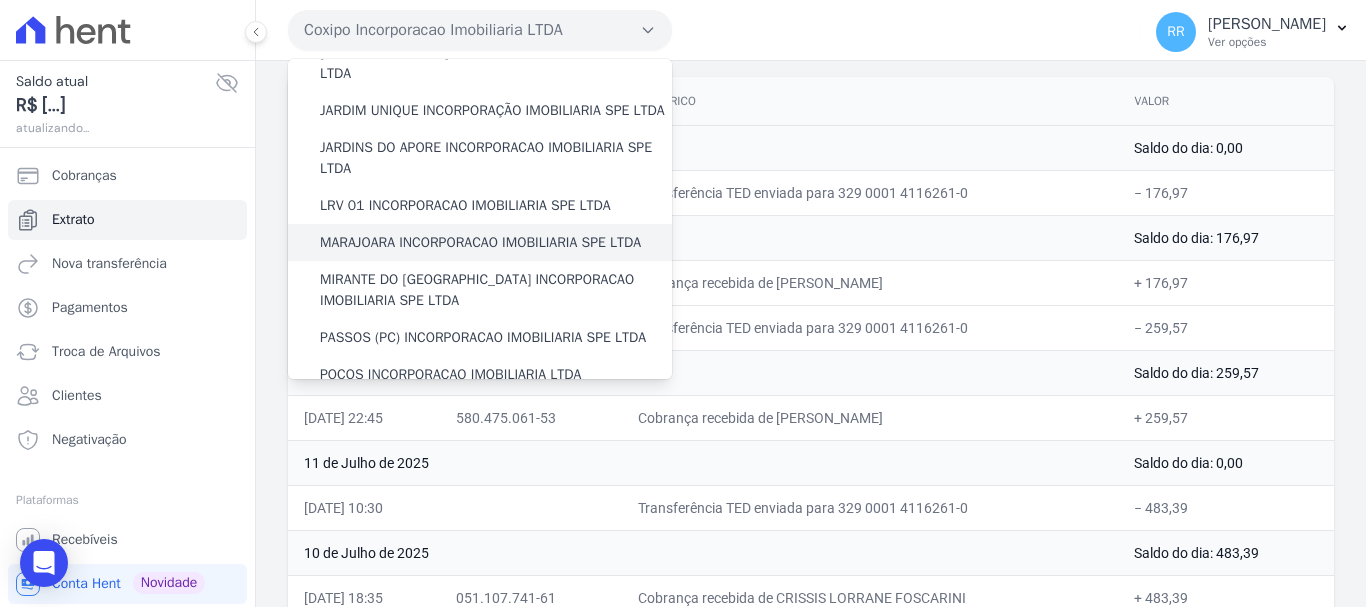 scroll, scrollTop: 600, scrollLeft: 0, axis: vertical 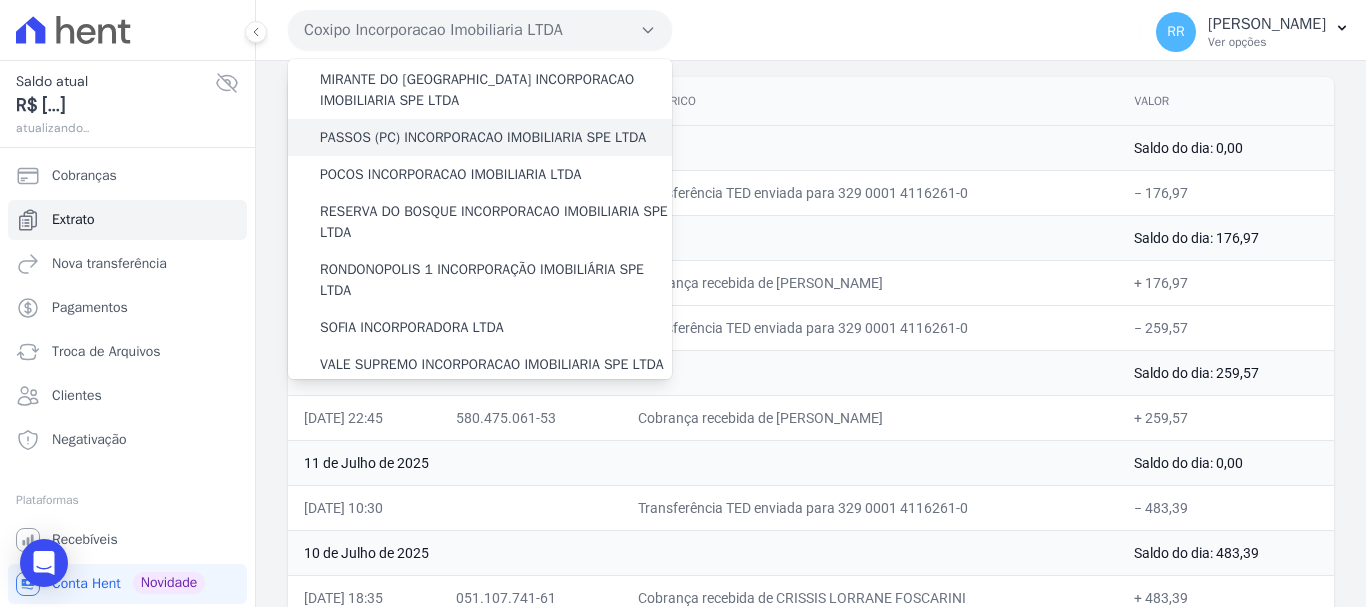 click on "PASSOS (PC) INCORPORACAO IMOBILIARIA SPE LTDA" at bounding box center [480, 137] 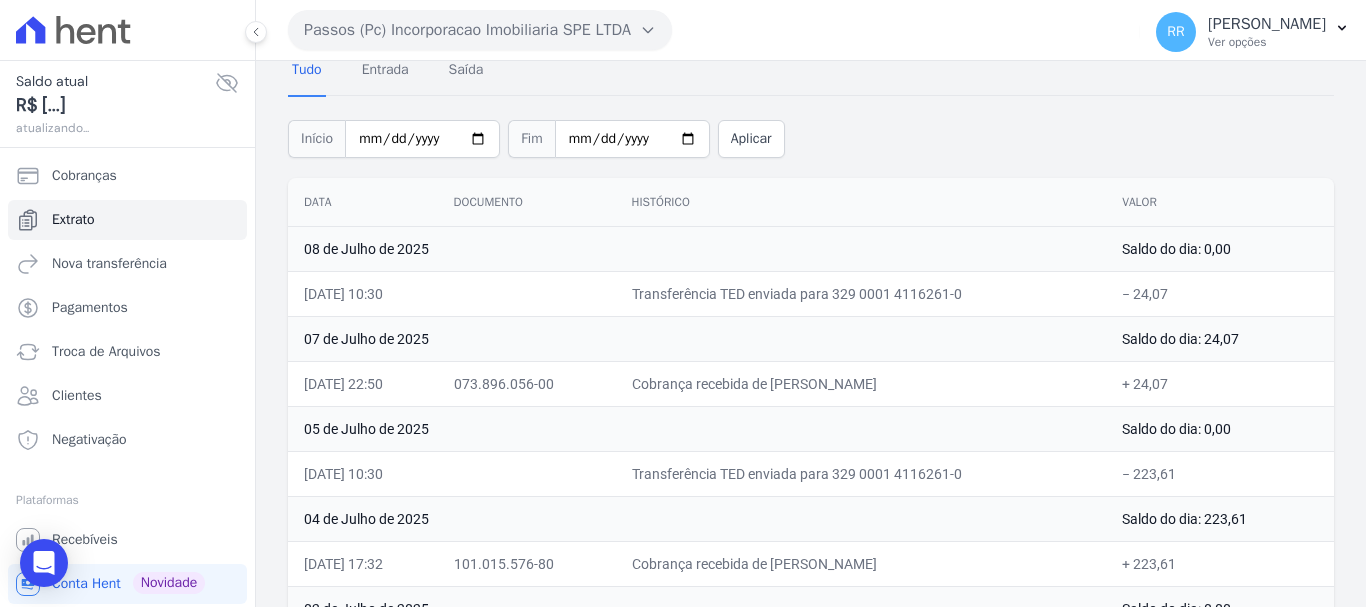 scroll, scrollTop: 313, scrollLeft: 0, axis: vertical 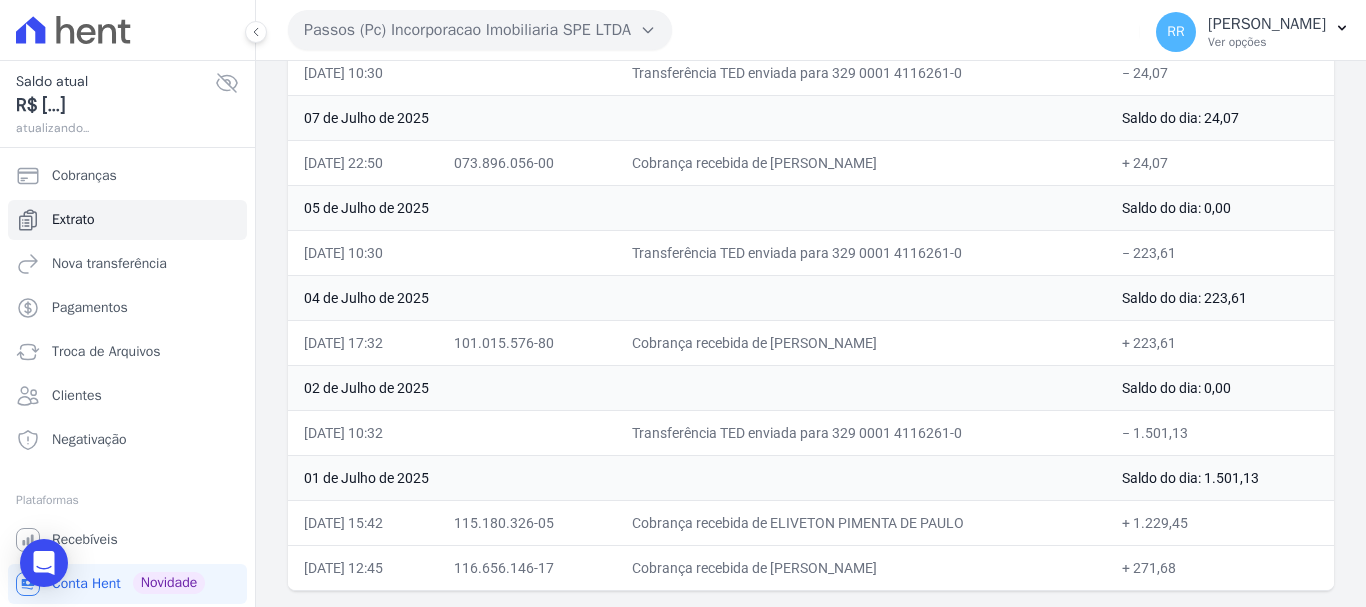 drag, startPoint x: 1140, startPoint y: 518, endPoint x: 1204, endPoint y: 514, distance: 64.12488 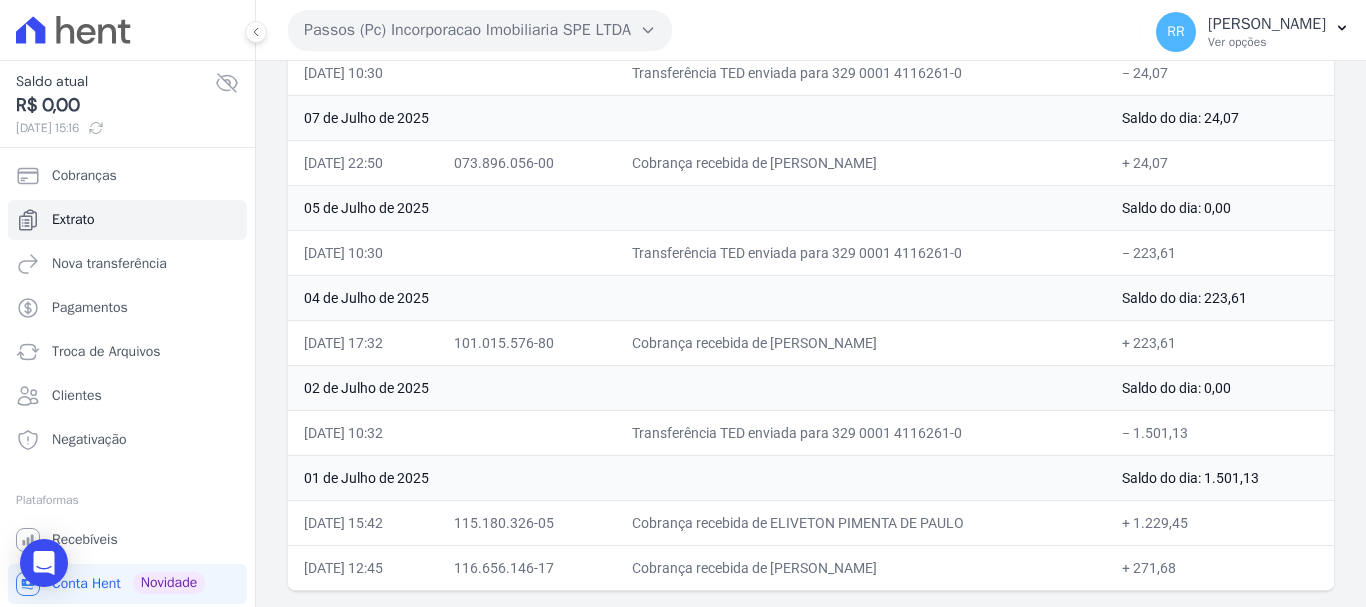 click on "Passos (Pc) Incorporacao Imobiliaria SPE LTDA" at bounding box center (480, 30) 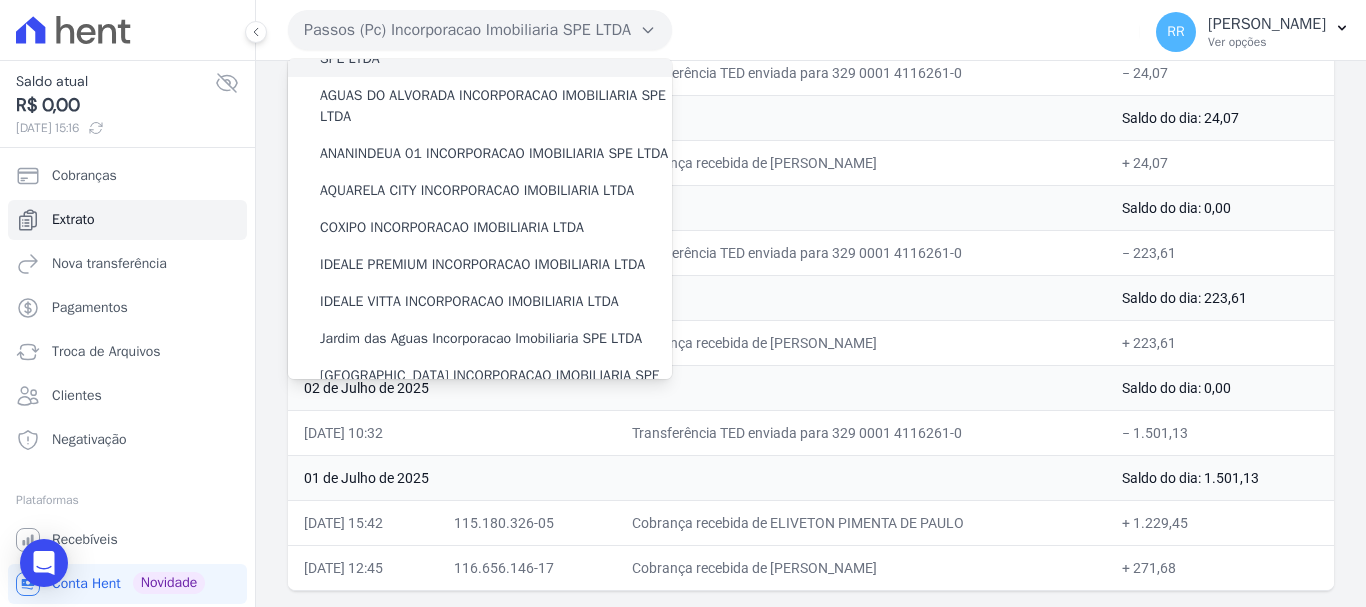 scroll, scrollTop: 0, scrollLeft: 0, axis: both 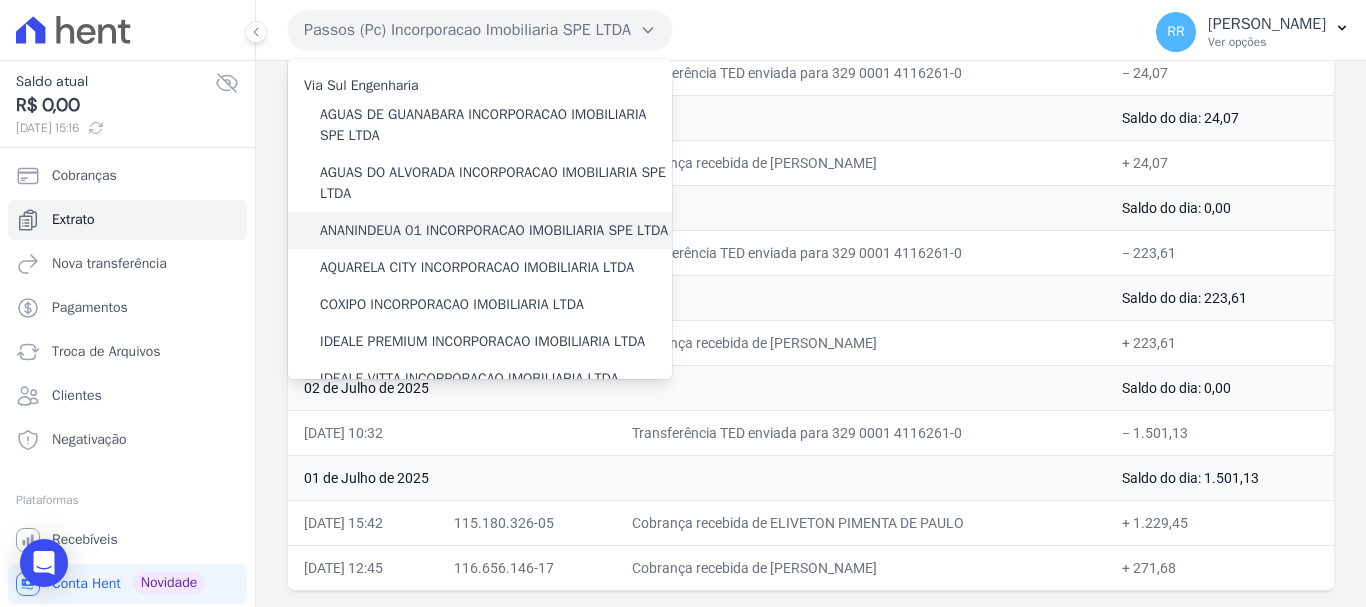 click on "ANANINDEUA 01 INCORPORACAO IMOBILIARIA SPE LTDA" at bounding box center [494, 230] 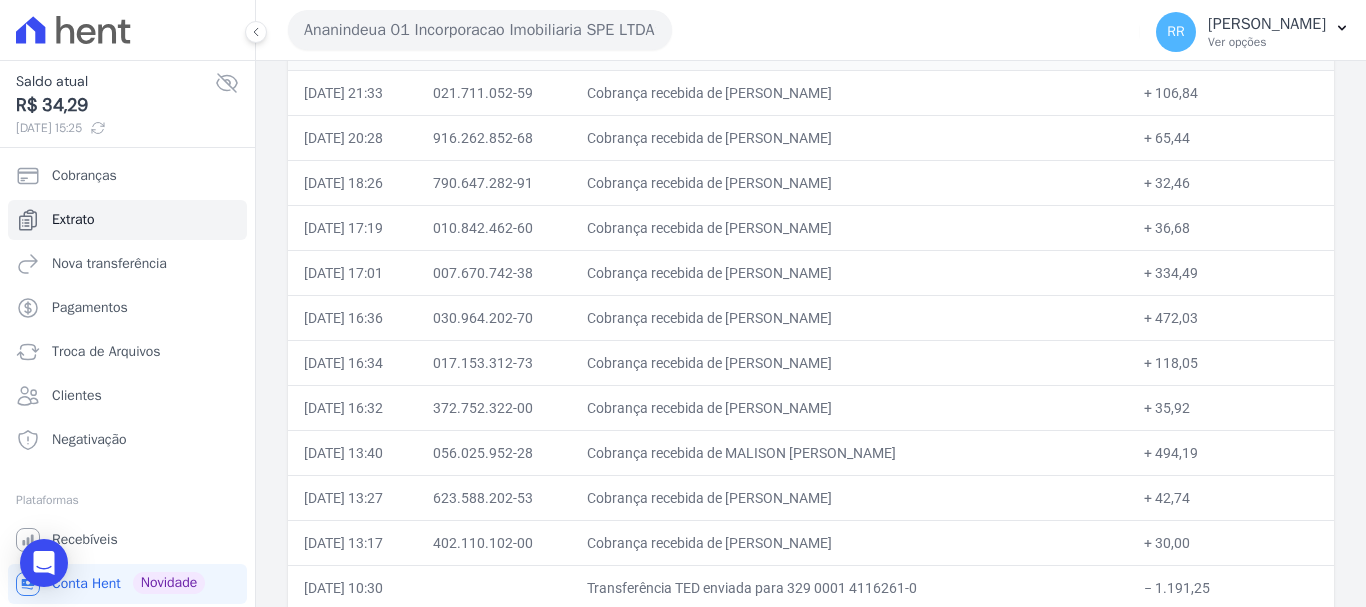 scroll, scrollTop: 1500, scrollLeft: 0, axis: vertical 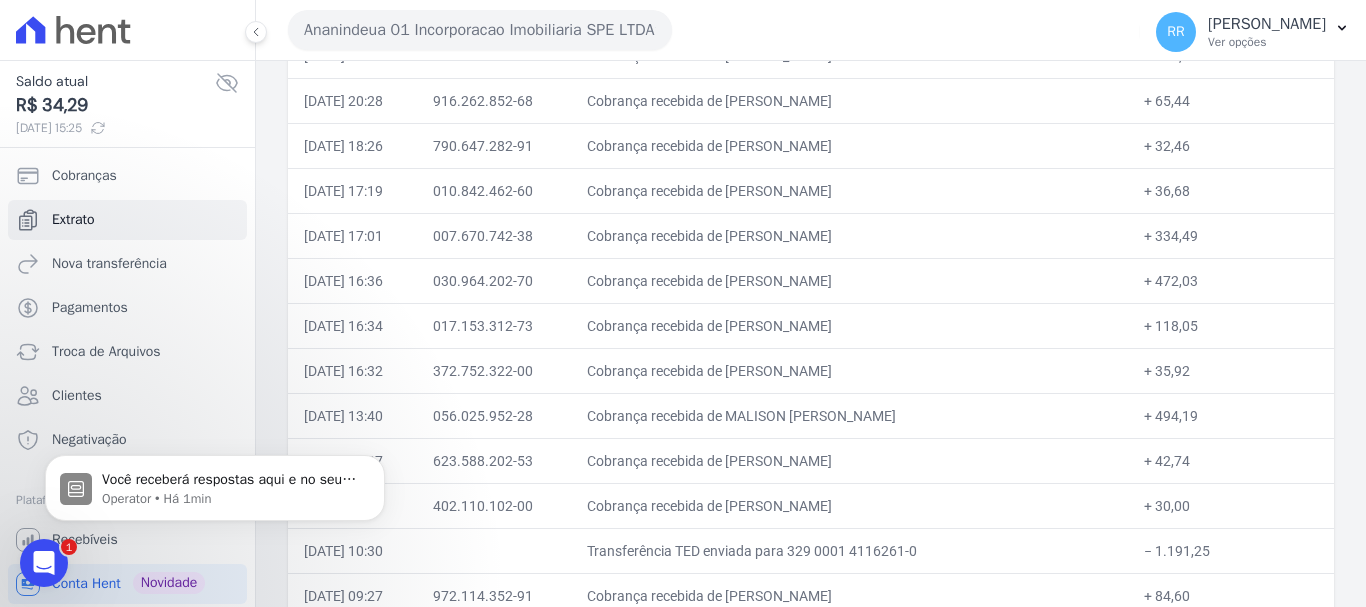 drag, startPoint x: 771, startPoint y: 276, endPoint x: 1184, endPoint y: 279, distance: 413.0109 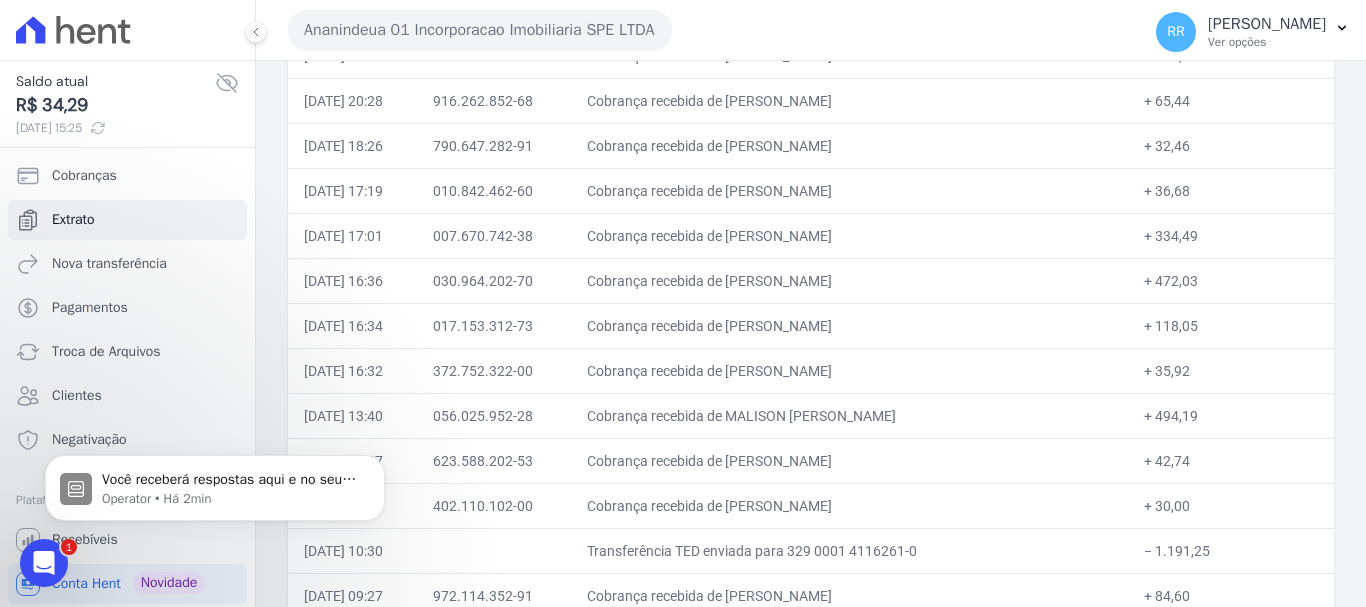 click 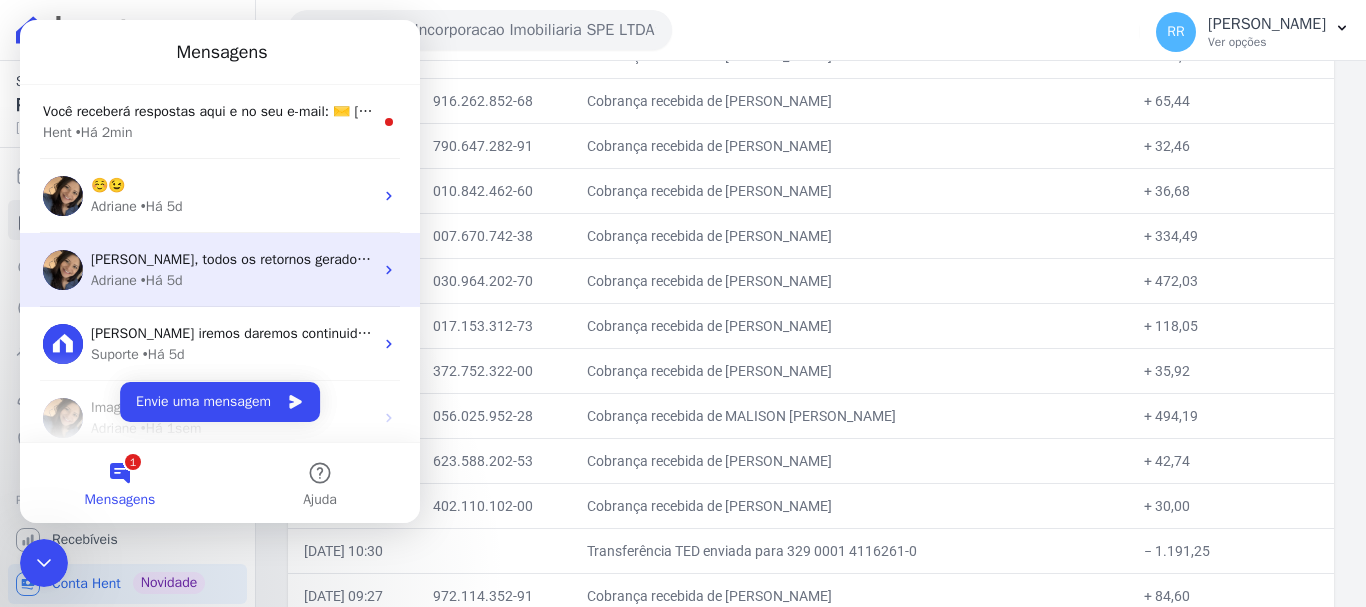 scroll, scrollTop: 0, scrollLeft: 0, axis: both 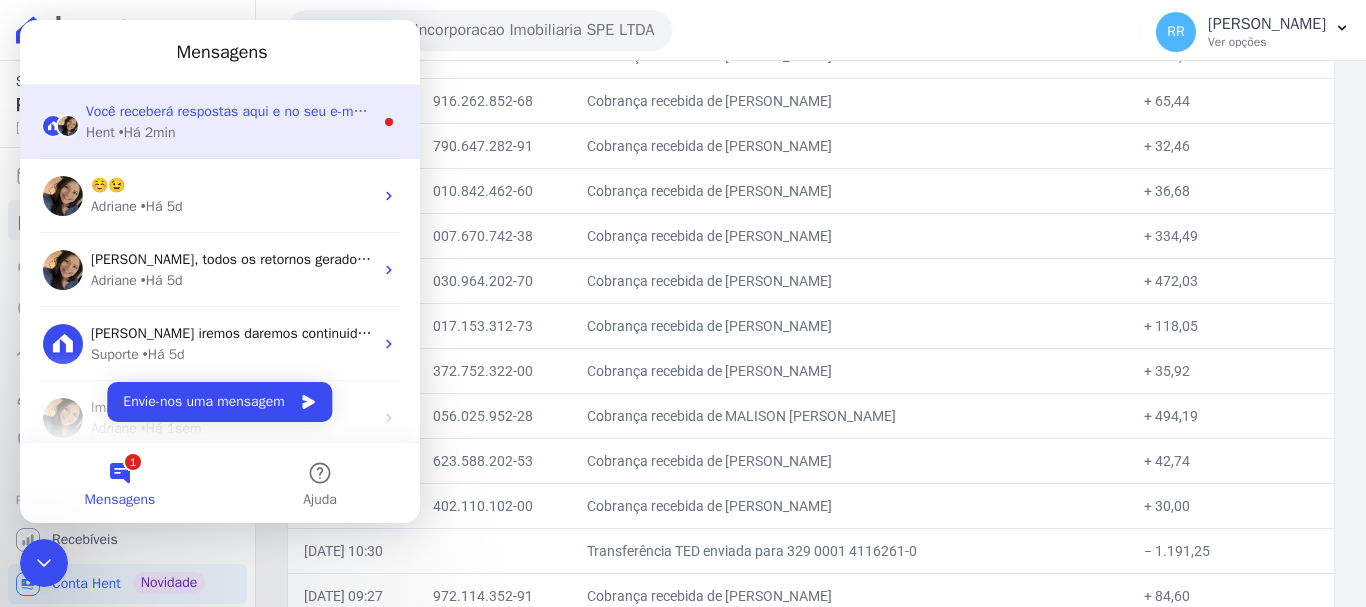 click on "Hent •  Há 2min" at bounding box center [229, 132] 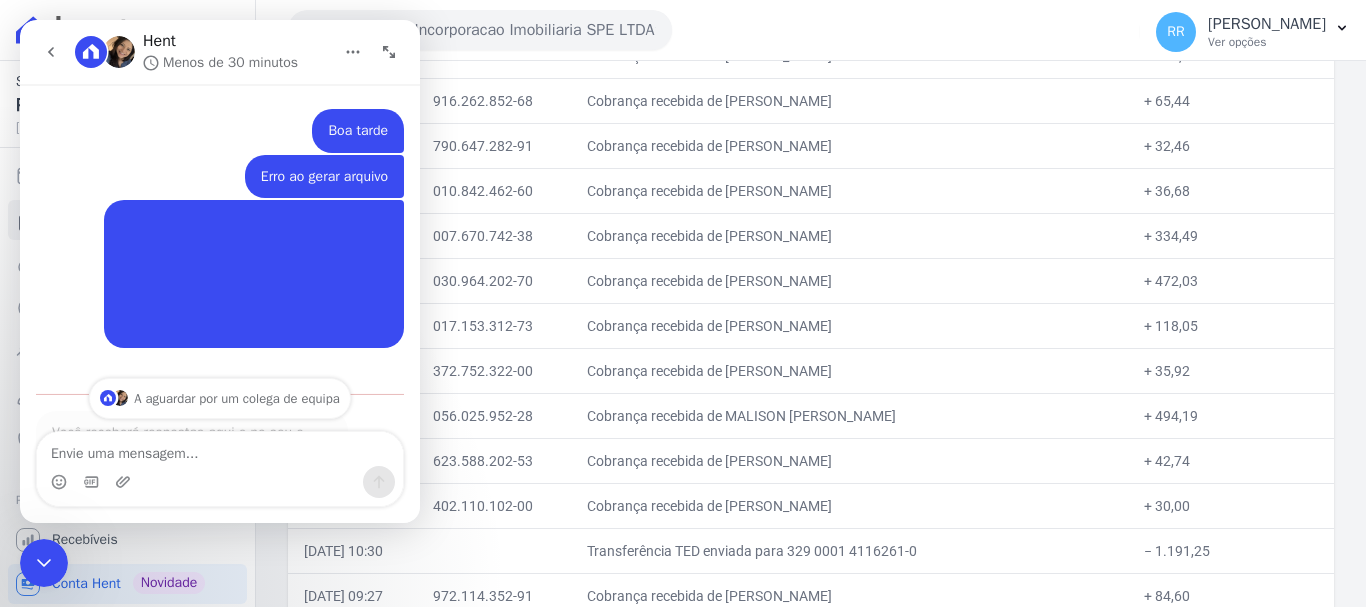 scroll, scrollTop: 272, scrollLeft: 0, axis: vertical 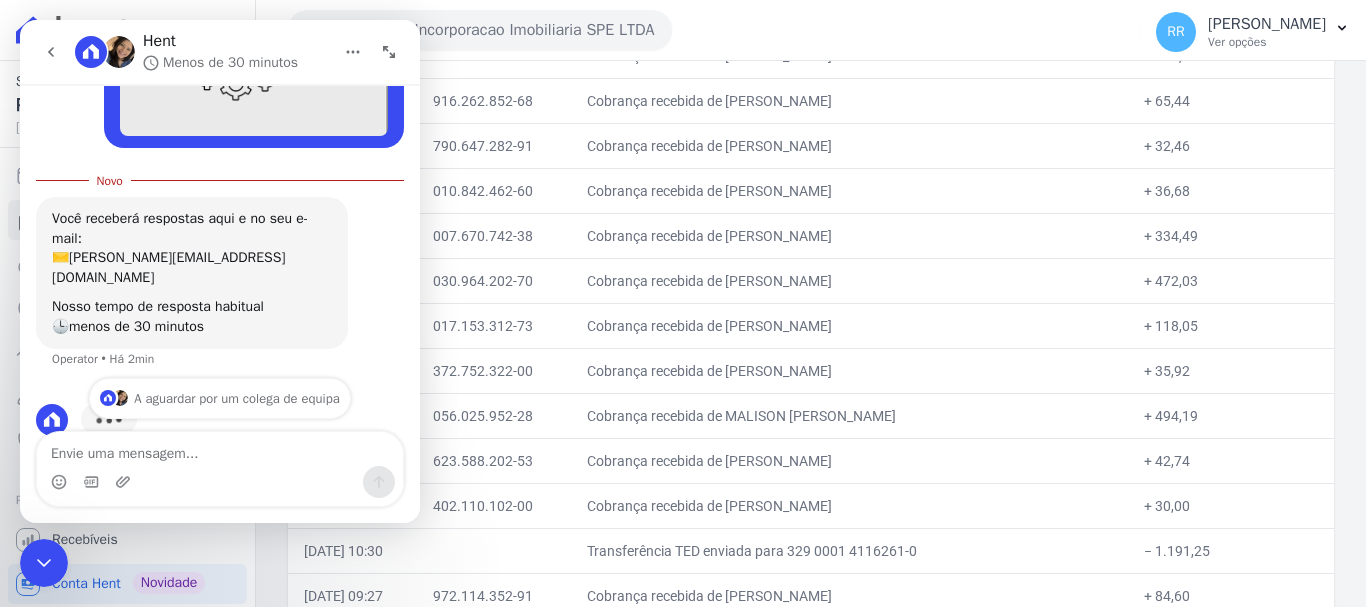 click on "Cobrança recebida de [PERSON_NAME]" at bounding box center (849, 280) 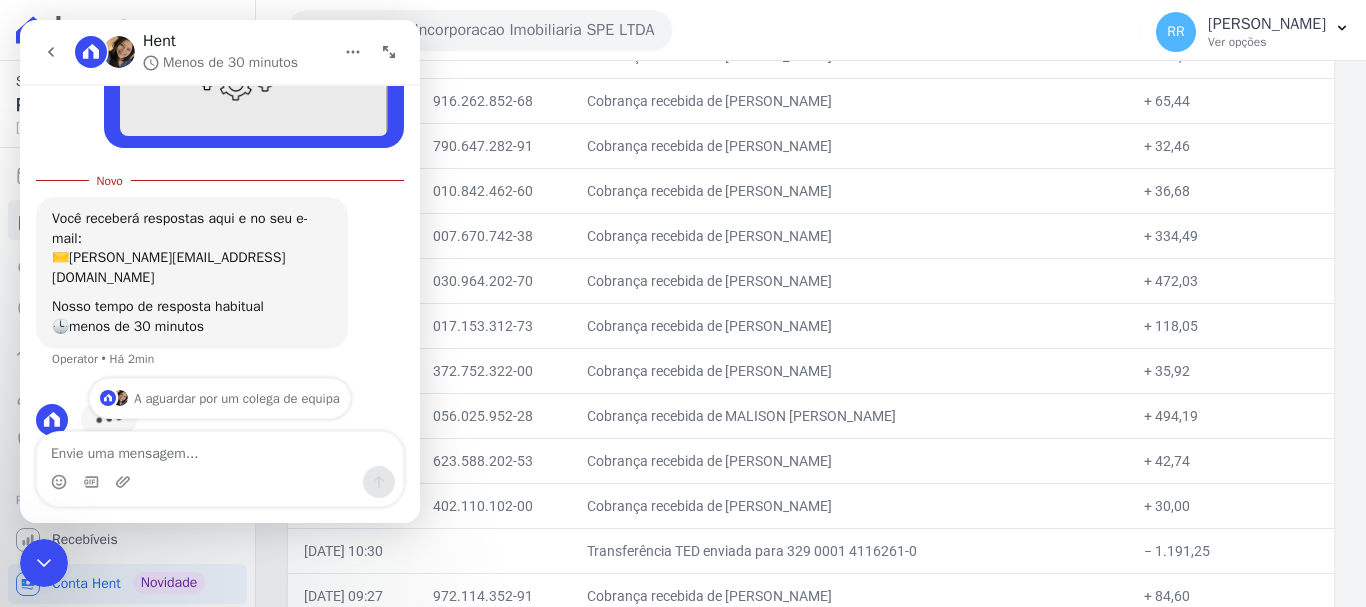 click 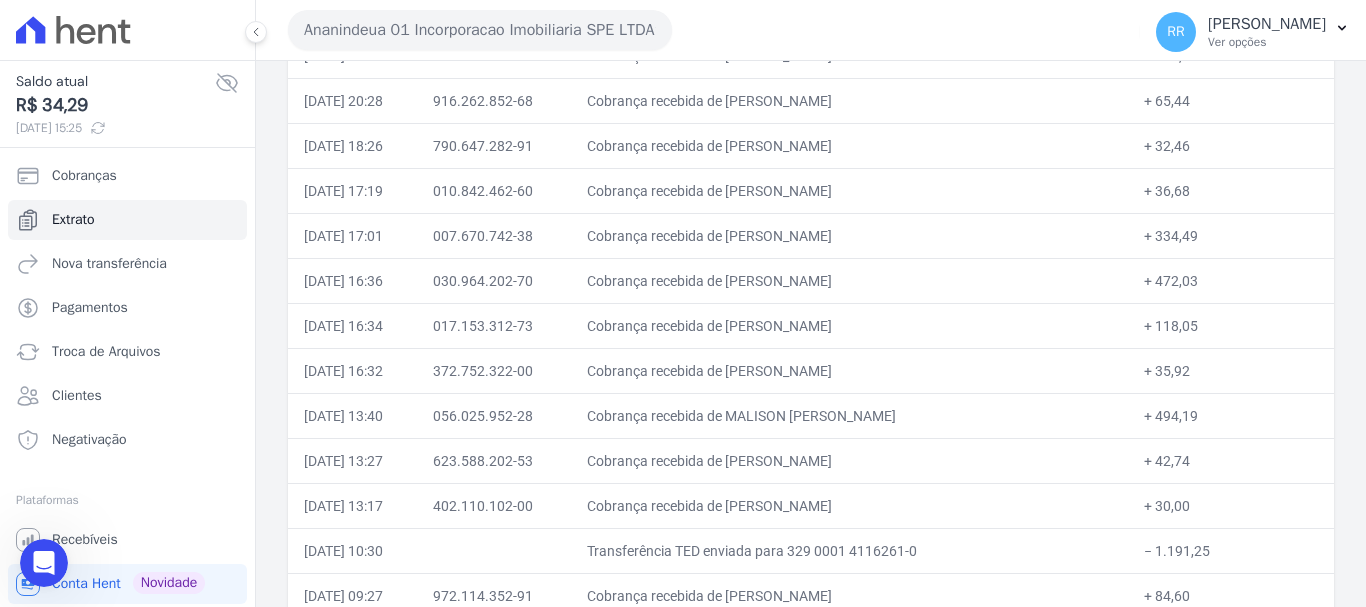 scroll, scrollTop: 0, scrollLeft: 0, axis: both 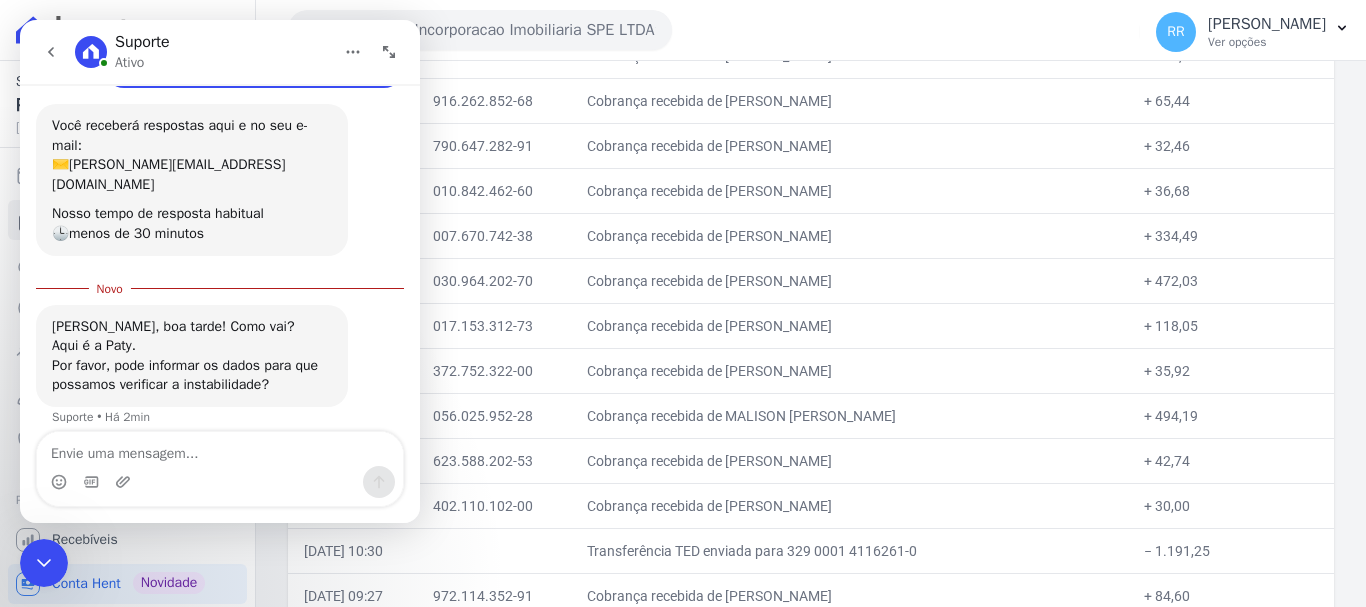 click at bounding box center (220, 449) 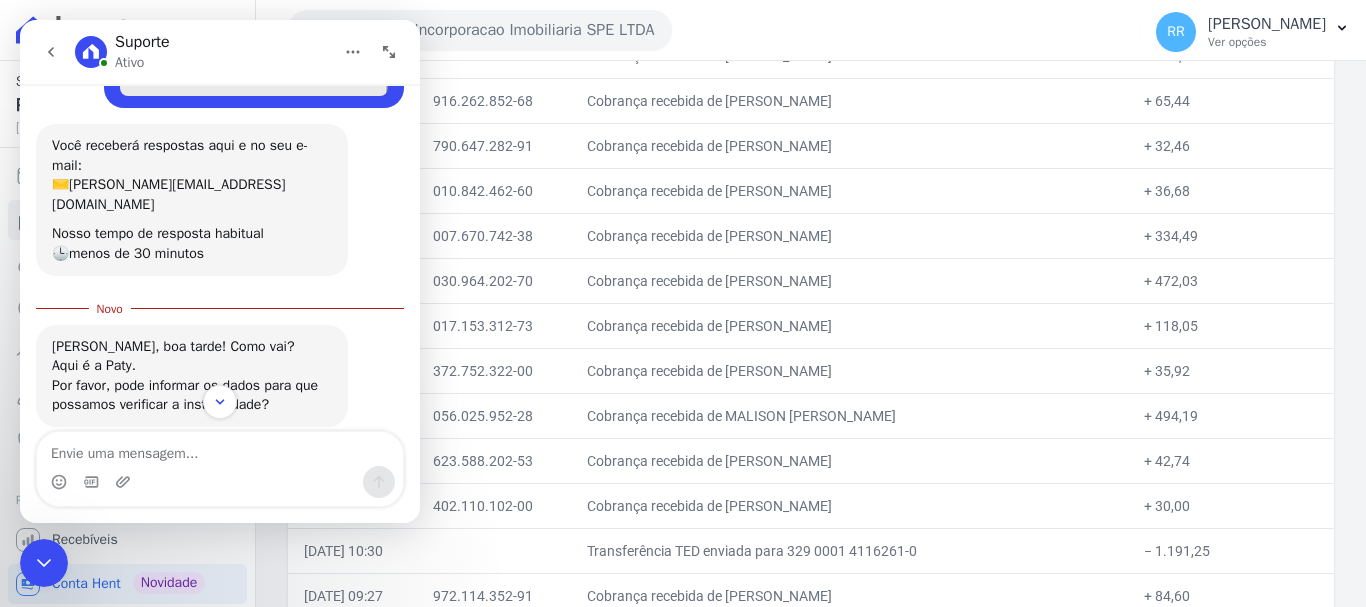 scroll, scrollTop: 257, scrollLeft: 0, axis: vertical 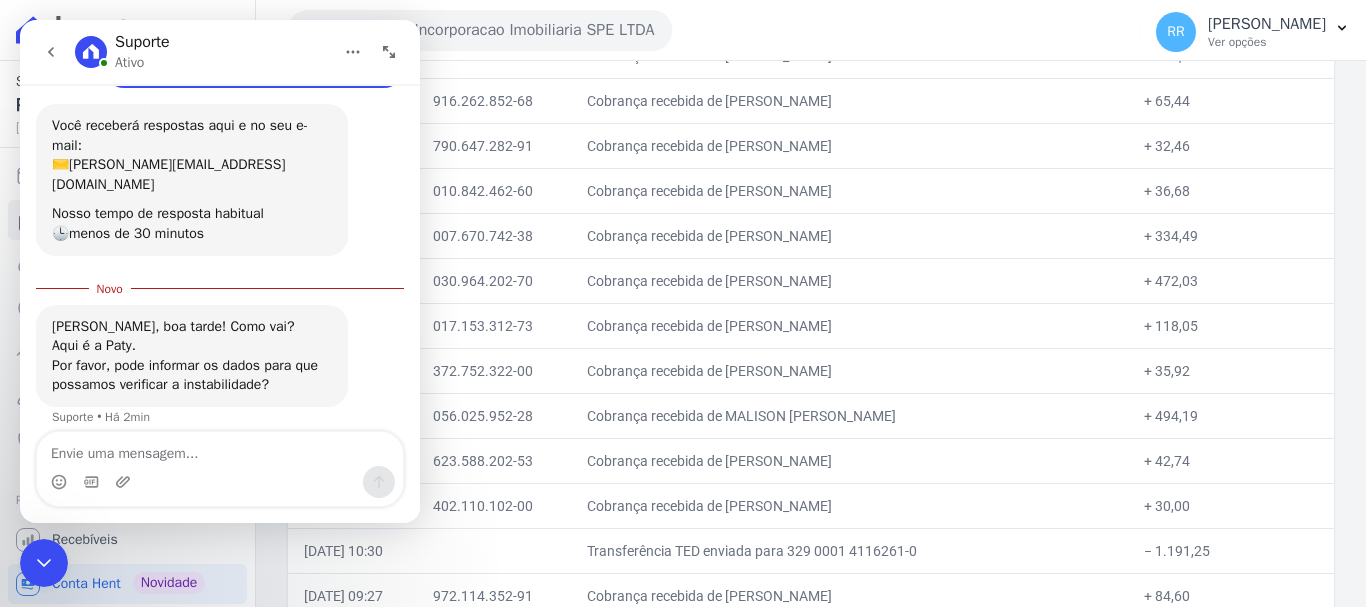 click on "[PERSON_NAME], boa tarde! Como vai? Aqui é a Paty.  Por favor, pode informar os dados para que possamos verificar a instabilidade? Suporte    •   Há 2min" at bounding box center (220, 378) 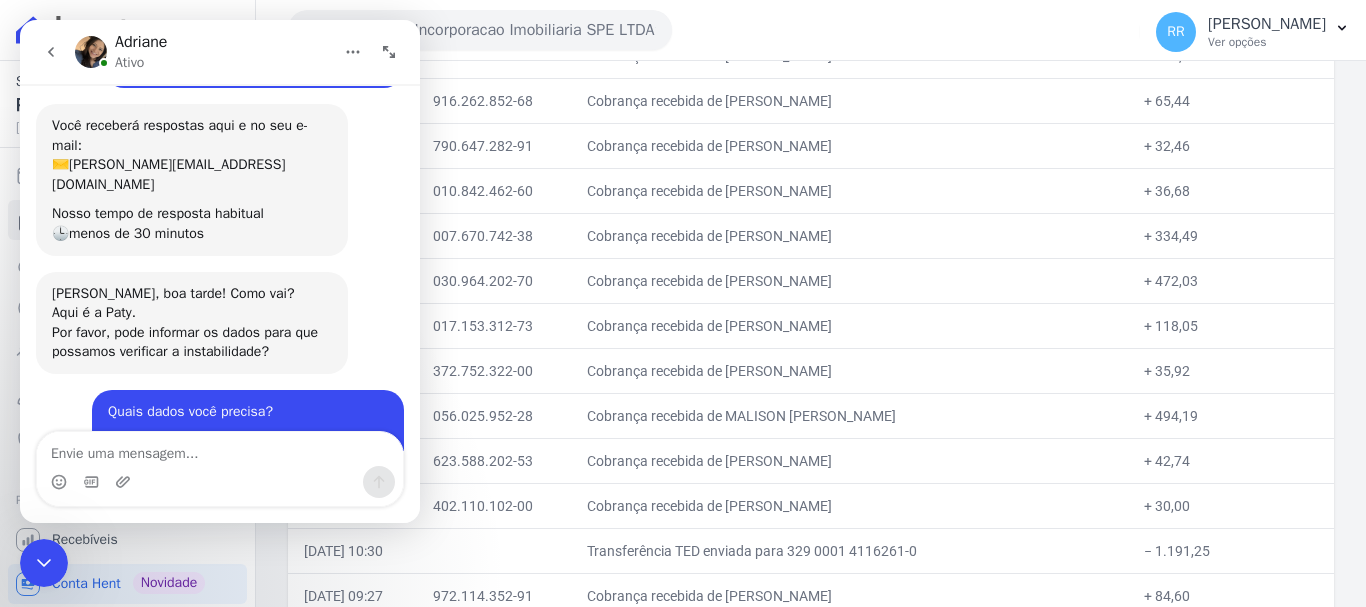 scroll, scrollTop: 452, scrollLeft: 0, axis: vertical 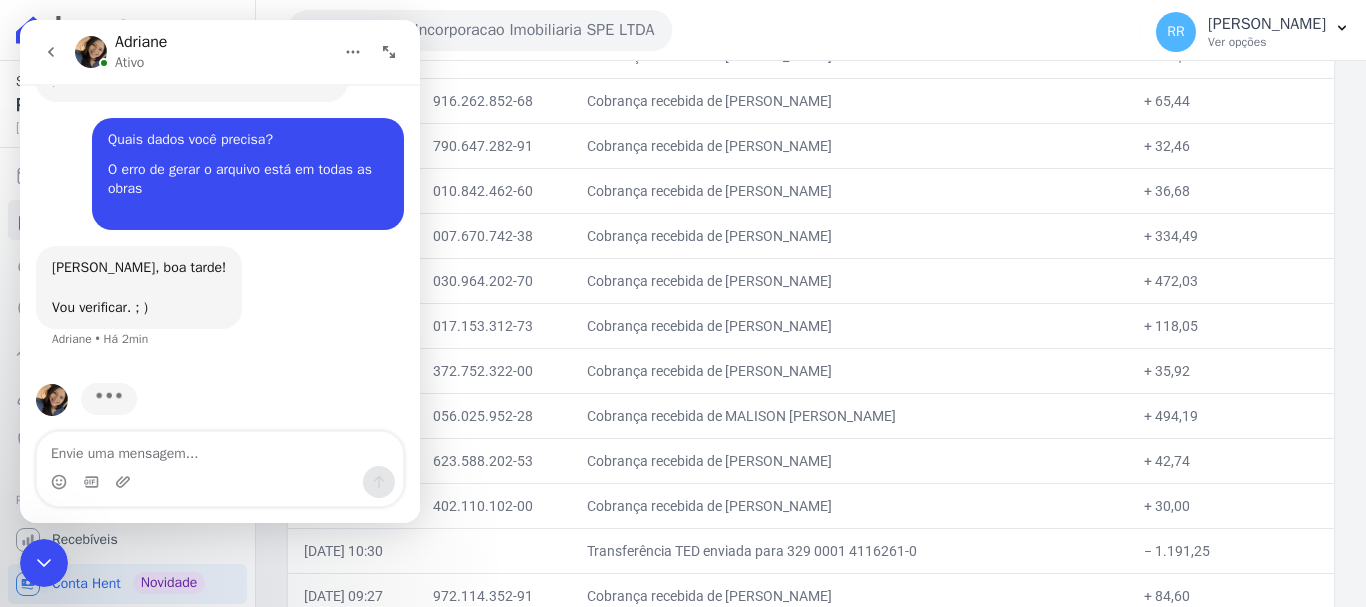 drag, startPoint x: 48, startPoint y: 571, endPoint x: 91, endPoint y: 1100, distance: 530.74475 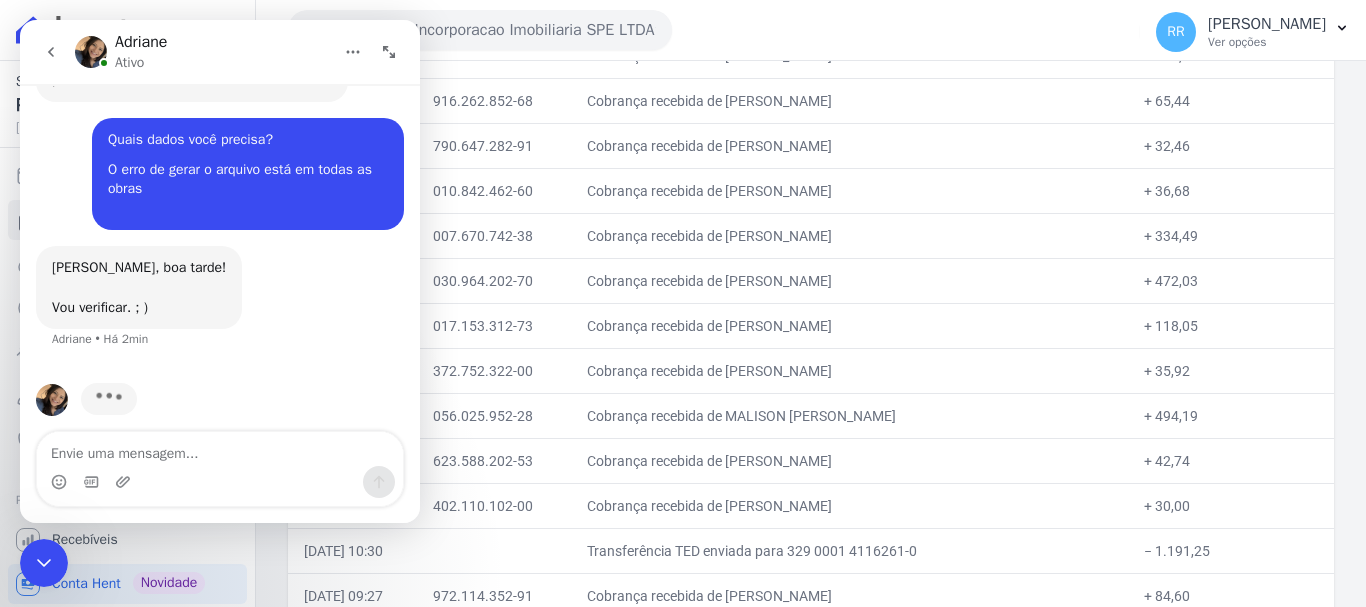 click 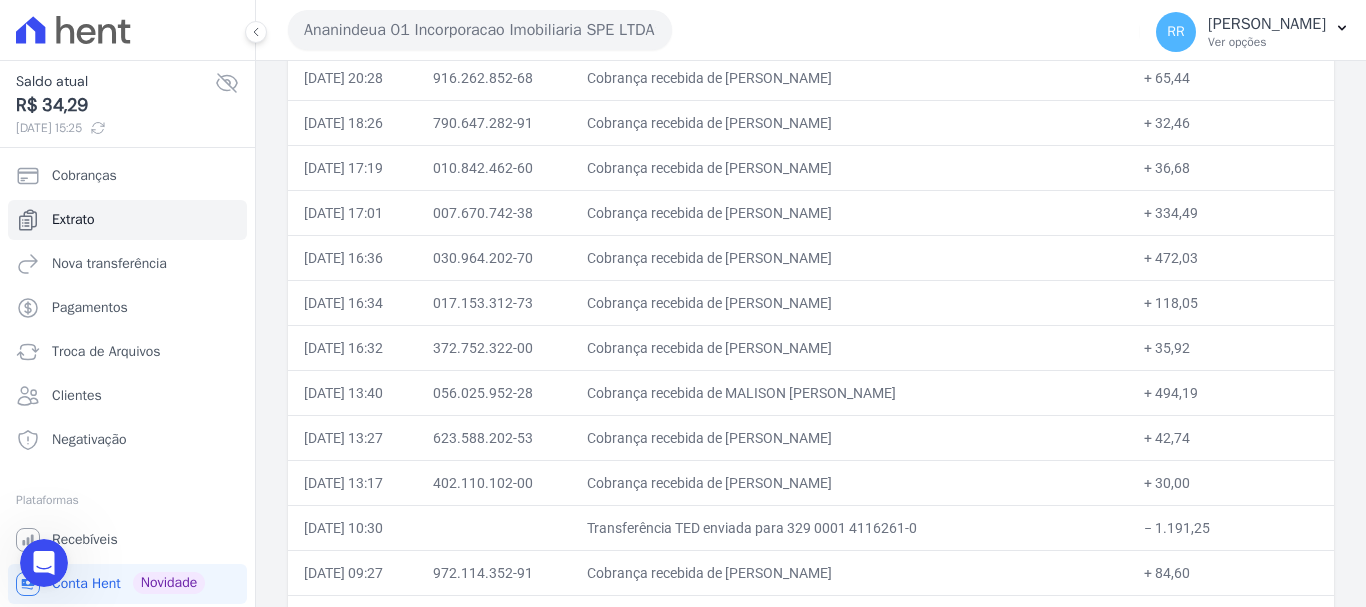 scroll, scrollTop: 1500, scrollLeft: 0, axis: vertical 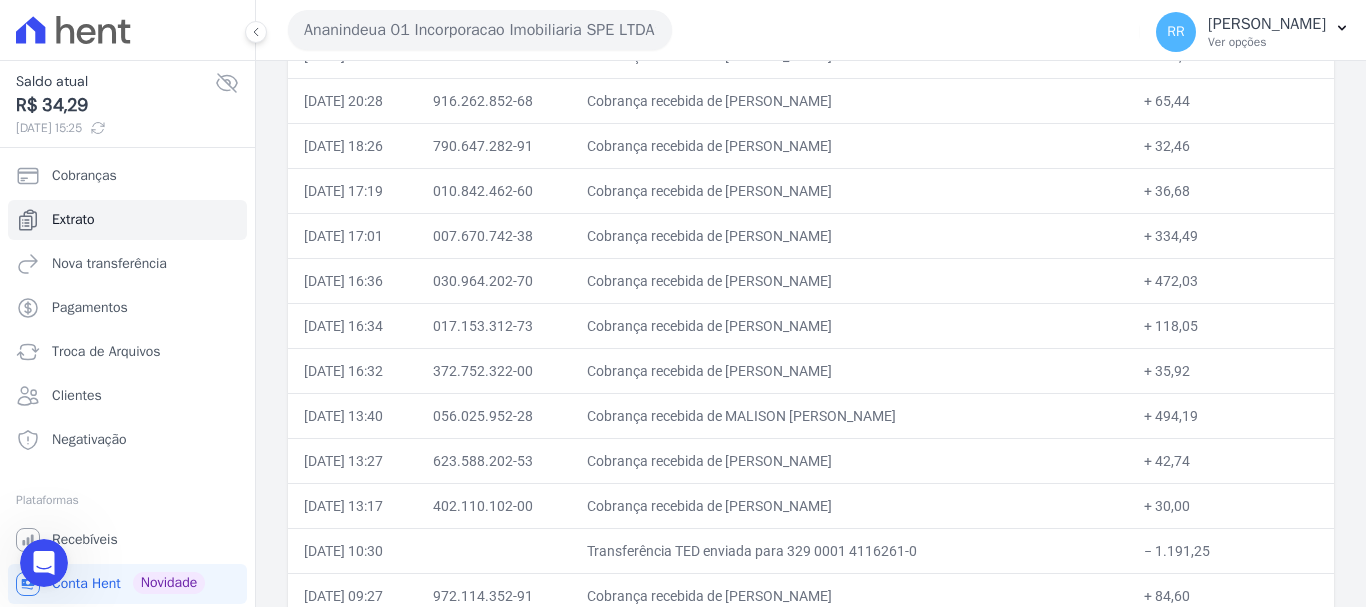 drag, startPoint x: 769, startPoint y: 275, endPoint x: 986, endPoint y: 284, distance: 217.18655 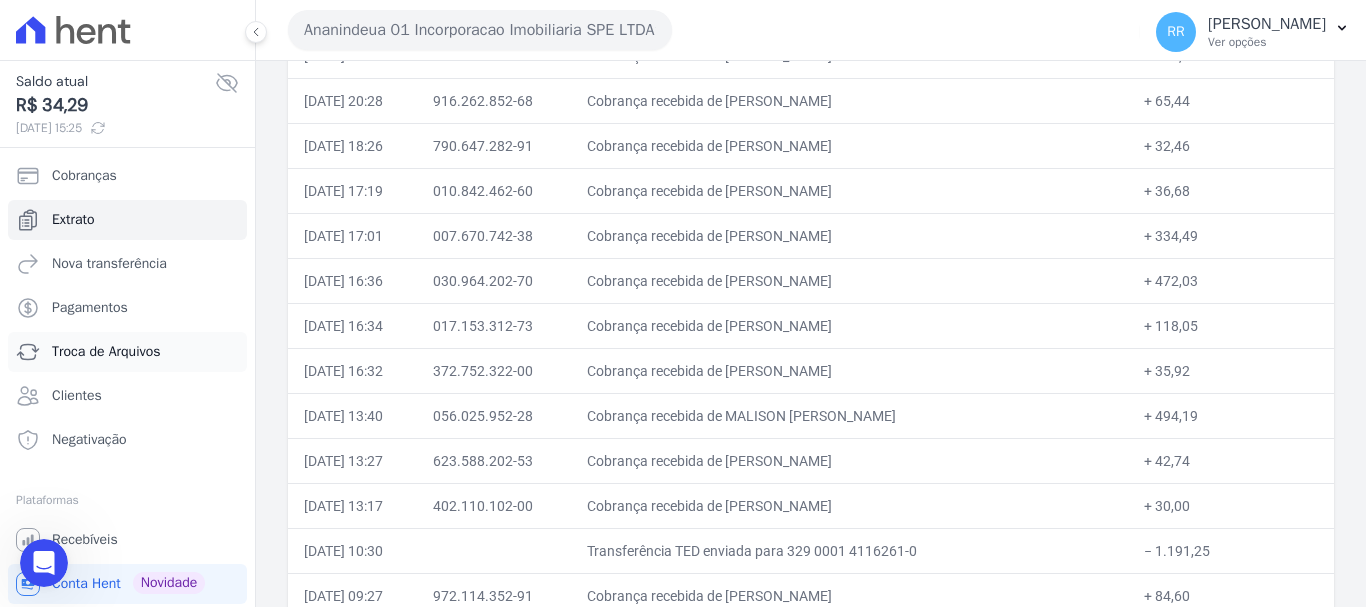 scroll, scrollTop: 536, scrollLeft: 0, axis: vertical 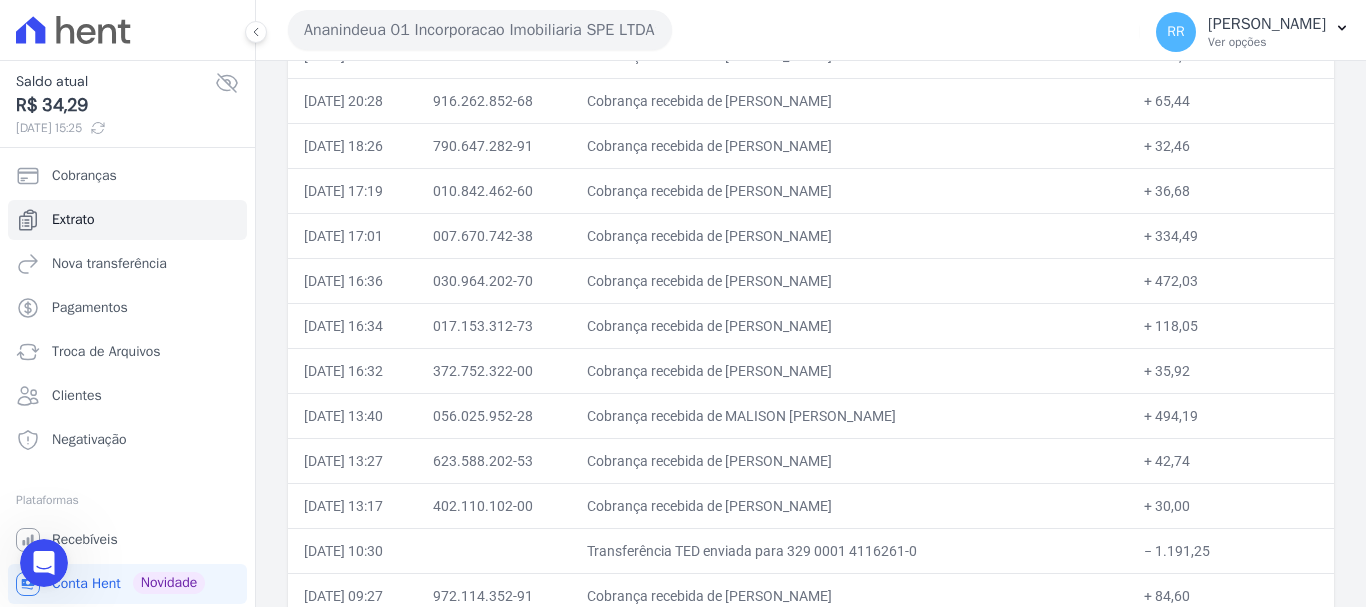 click at bounding box center (44, 563) 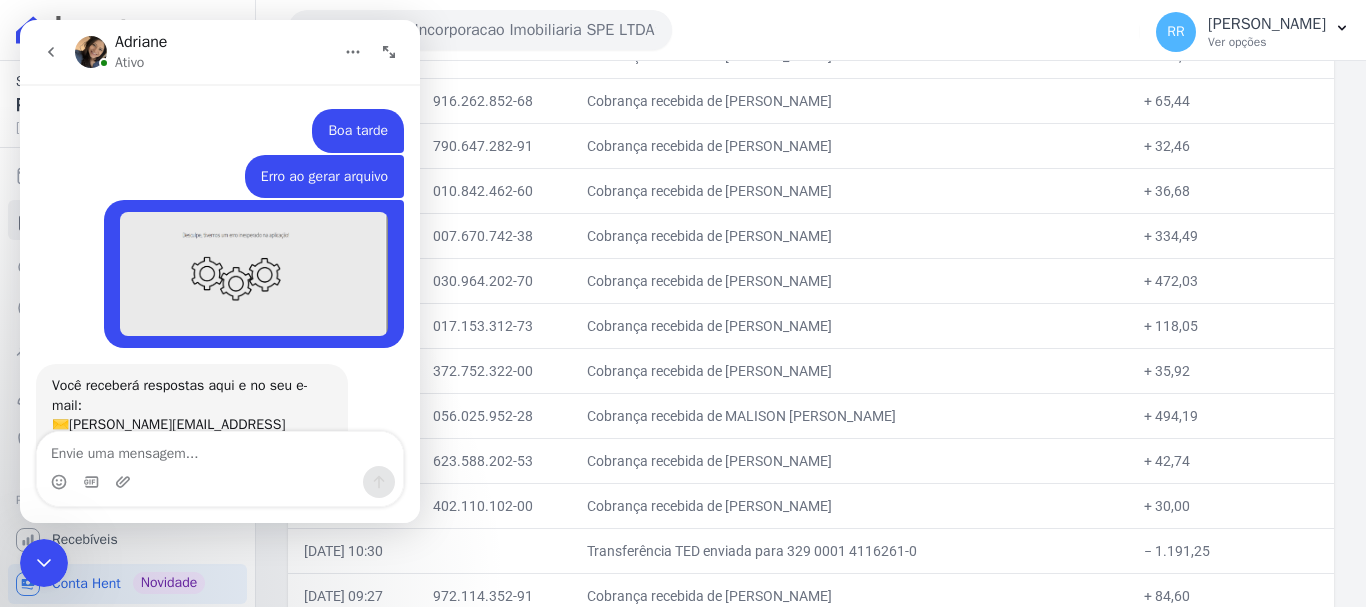 scroll, scrollTop: 125, scrollLeft: 0, axis: vertical 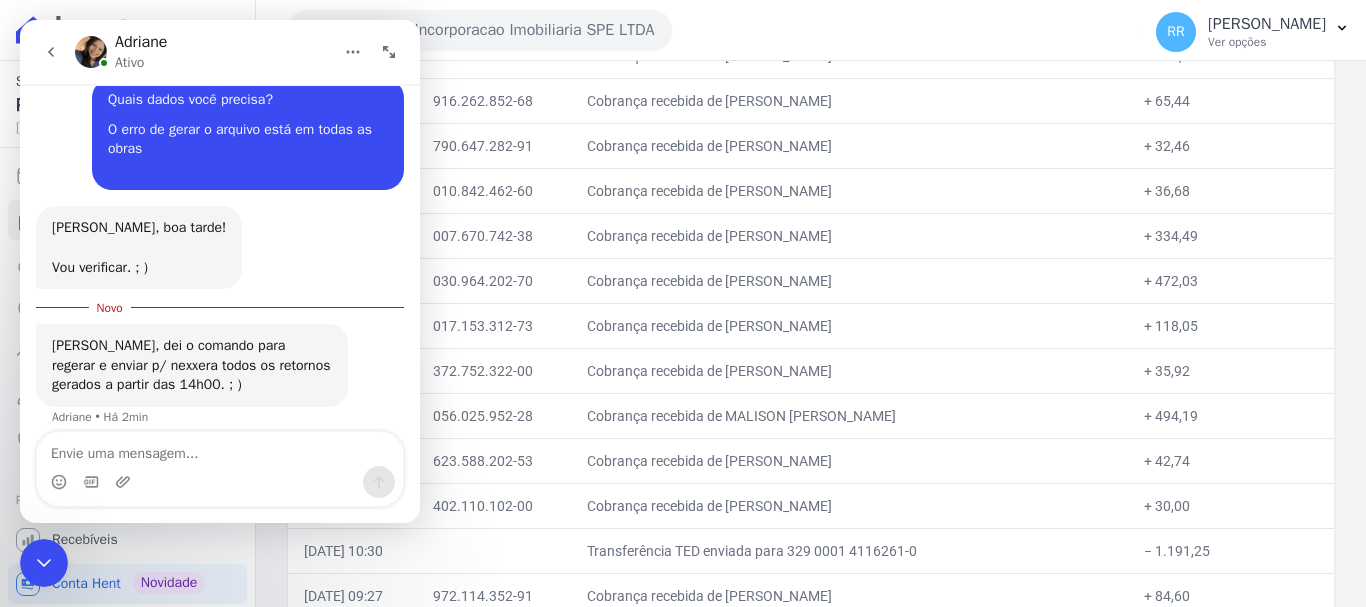 click on "Ananindeua 01 Incorporacao Imobiliaria SPE LTDA
Via Sul Engenharia
AGUAS DE [GEOGRAPHIC_DATA] INCORPORACAO IMOBILIARIA SPE LTDA
AGUAS DO ALVORADA INCORPORACAO IMOBILIARIA SPE LTDA
ANANINDEUA 01 INCORPORACAO IMOBILIARIA SPE LTDA
AQUARELA CITY INCORPORACAO IMOBILIARIA LTDA" at bounding box center [710, 30] 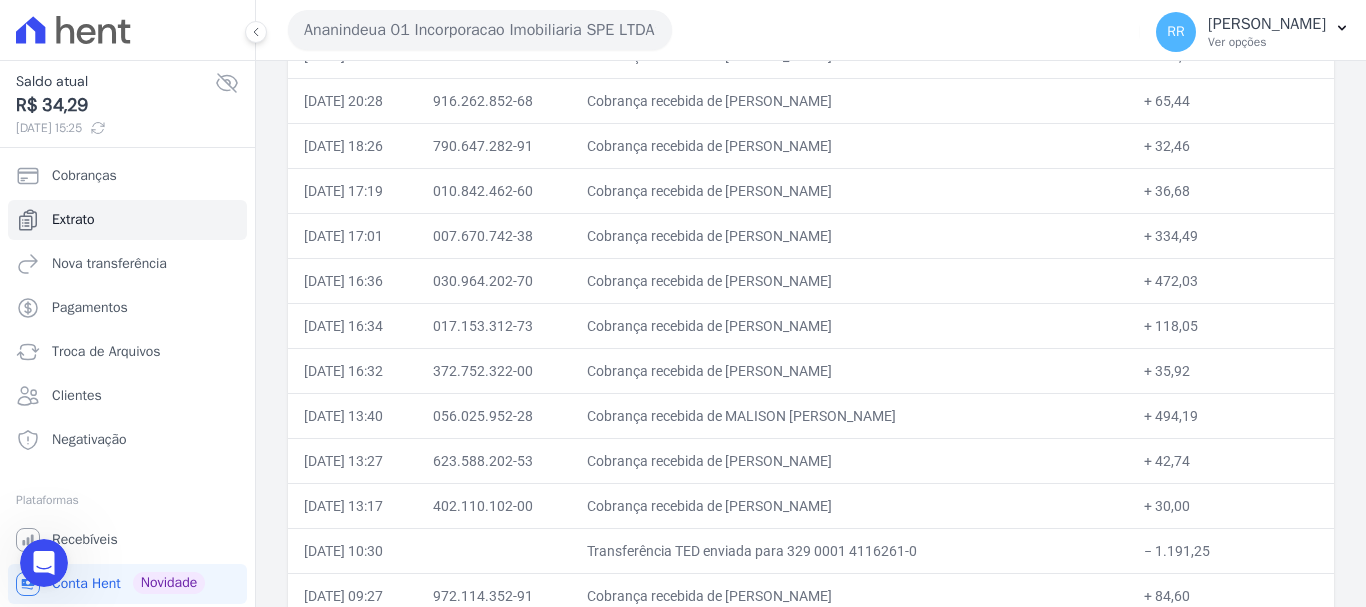 click on "Ananindeua 01 Incorporacao Imobiliaria SPE LTDA
Via Sul Engenharia
AGUAS DE [GEOGRAPHIC_DATA] INCORPORACAO IMOBILIARIA SPE LTDA
AGUAS DO ALVORADA INCORPORACAO IMOBILIARIA SPE LTDA
ANANINDEUA 01 INCORPORACAO IMOBILIARIA SPE LTDA
AQUARELA CITY INCORPORACAO IMOBILIARIA LTDA" at bounding box center [710, 30] 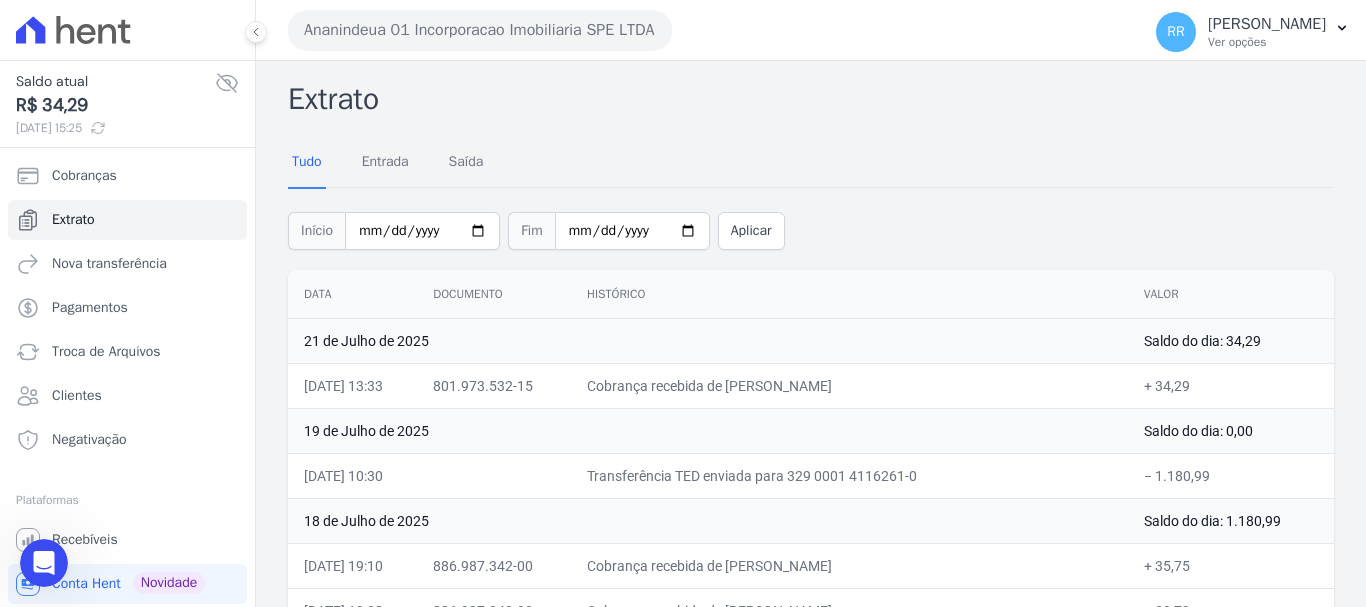 click on "Início
[DATE]
Fim
[DATE]
Aplicar" at bounding box center [811, 228] 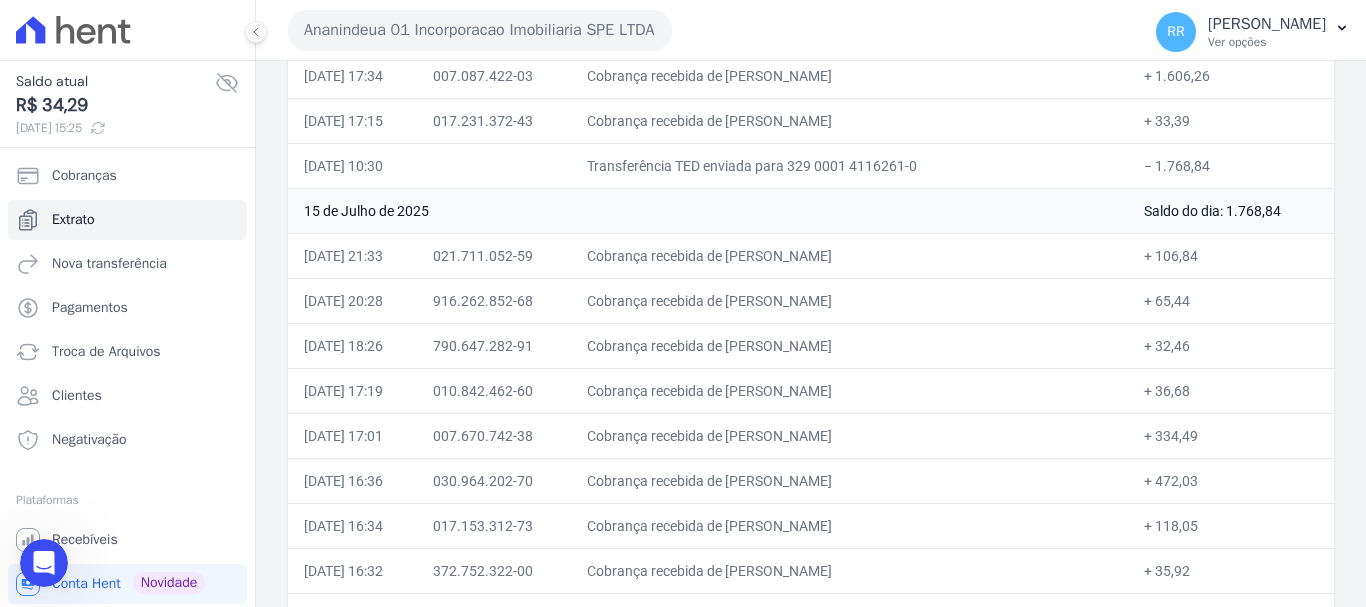 scroll, scrollTop: 1400, scrollLeft: 0, axis: vertical 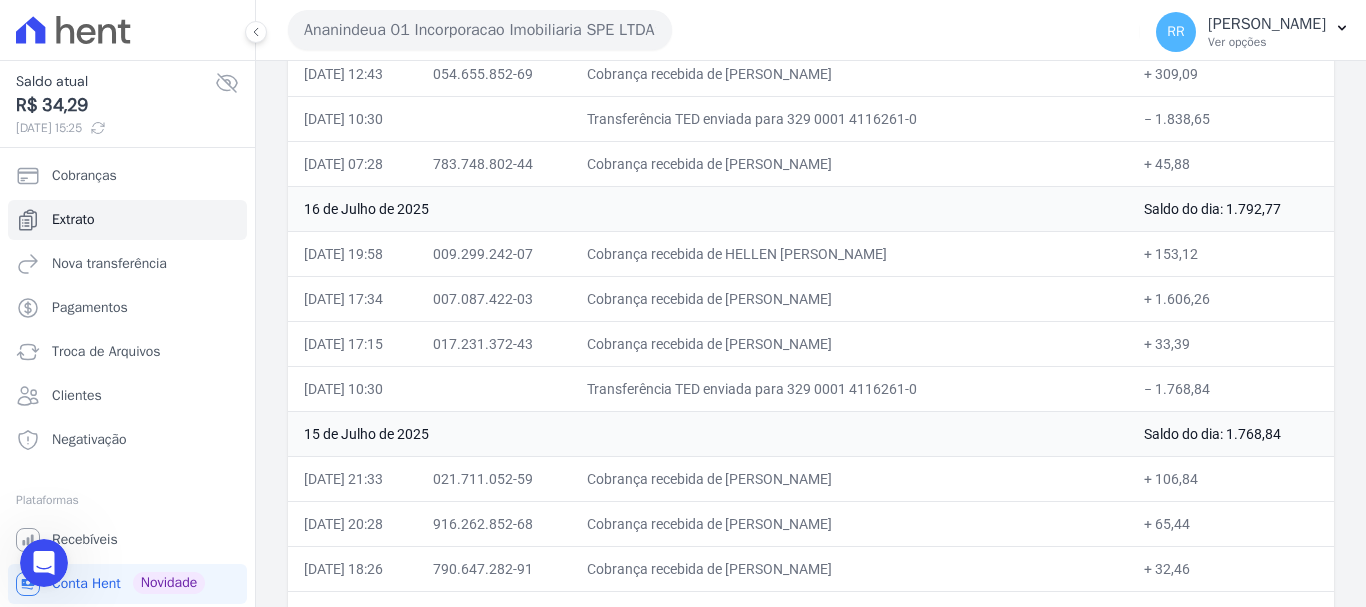 drag, startPoint x: 1018, startPoint y: 307, endPoint x: 1015, endPoint y: 290, distance: 17.262676 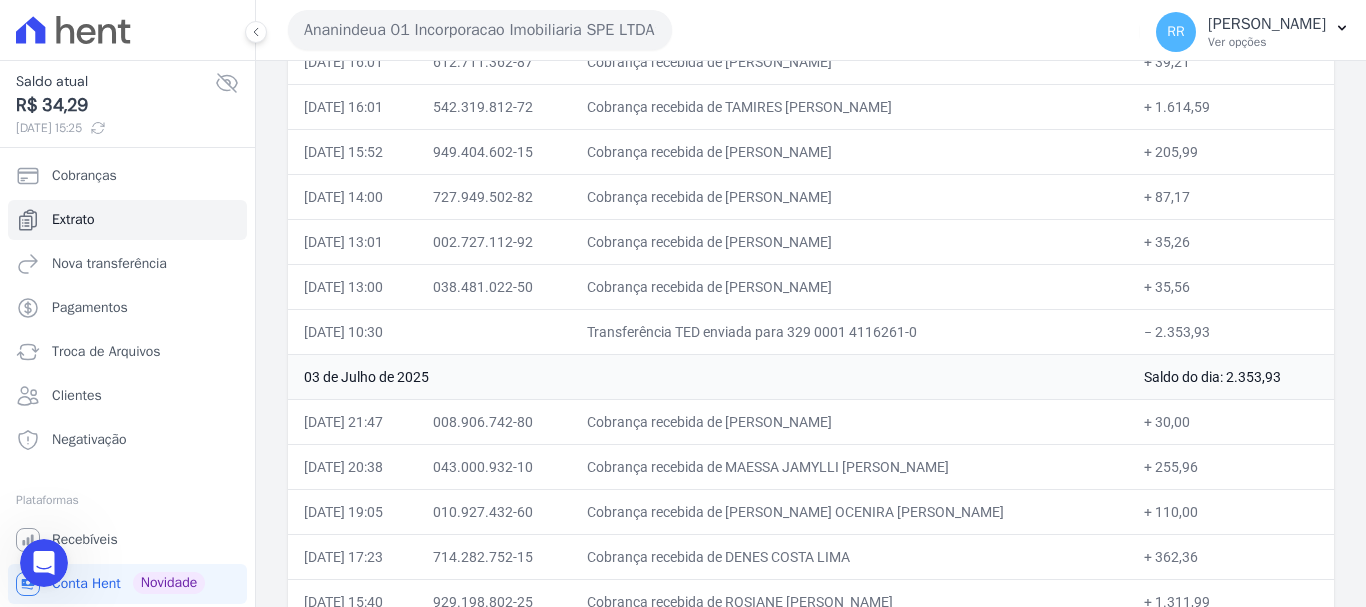 scroll, scrollTop: 6028, scrollLeft: 0, axis: vertical 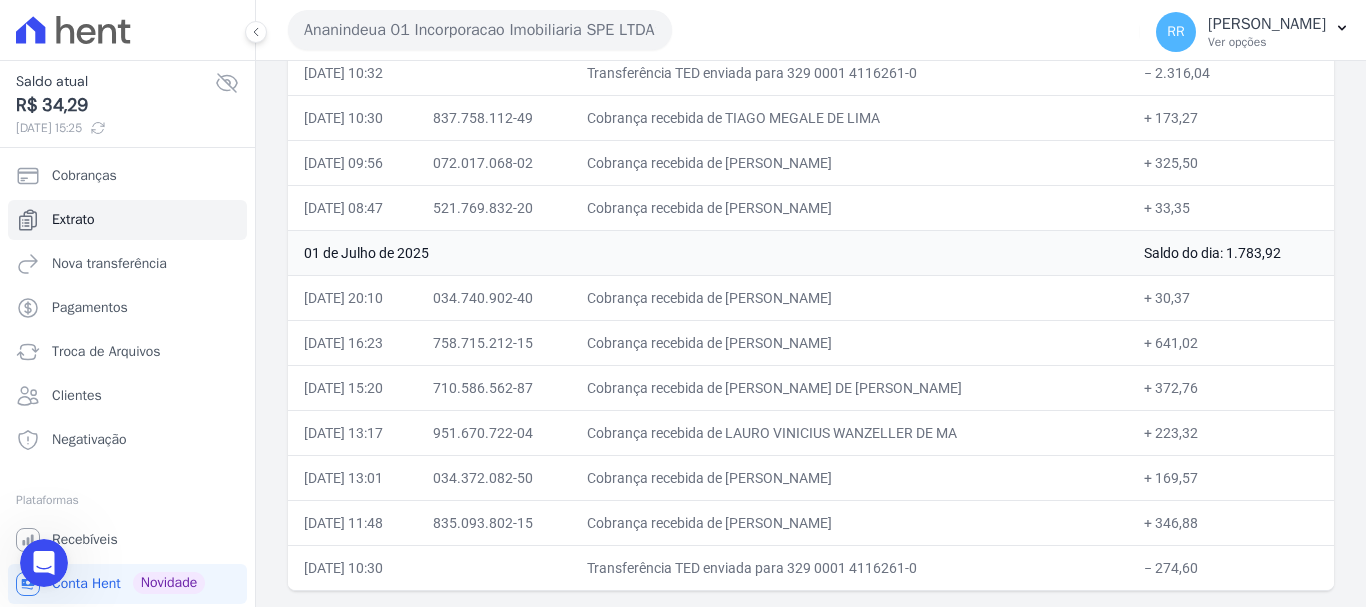 drag, startPoint x: 424, startPoint y: 36, endPoint x: 450, endPoint y: 52, distance: 30.528675 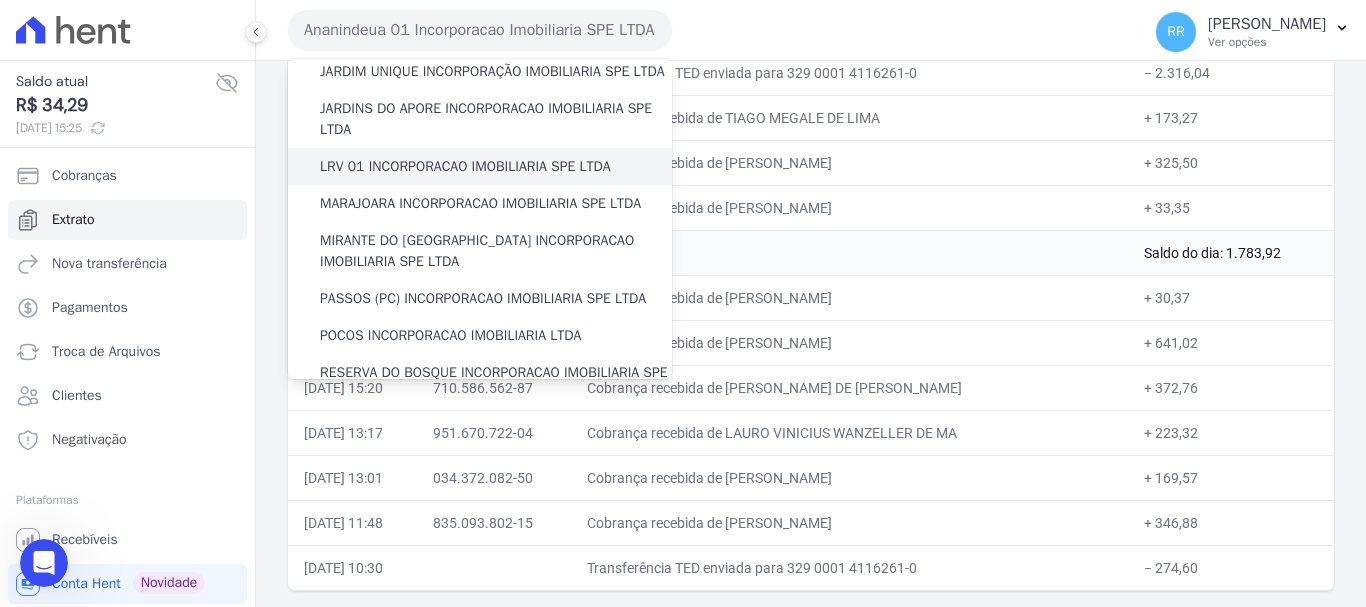 scroll, scrollTop: 500, scrollLeft: 0, axis: vertical 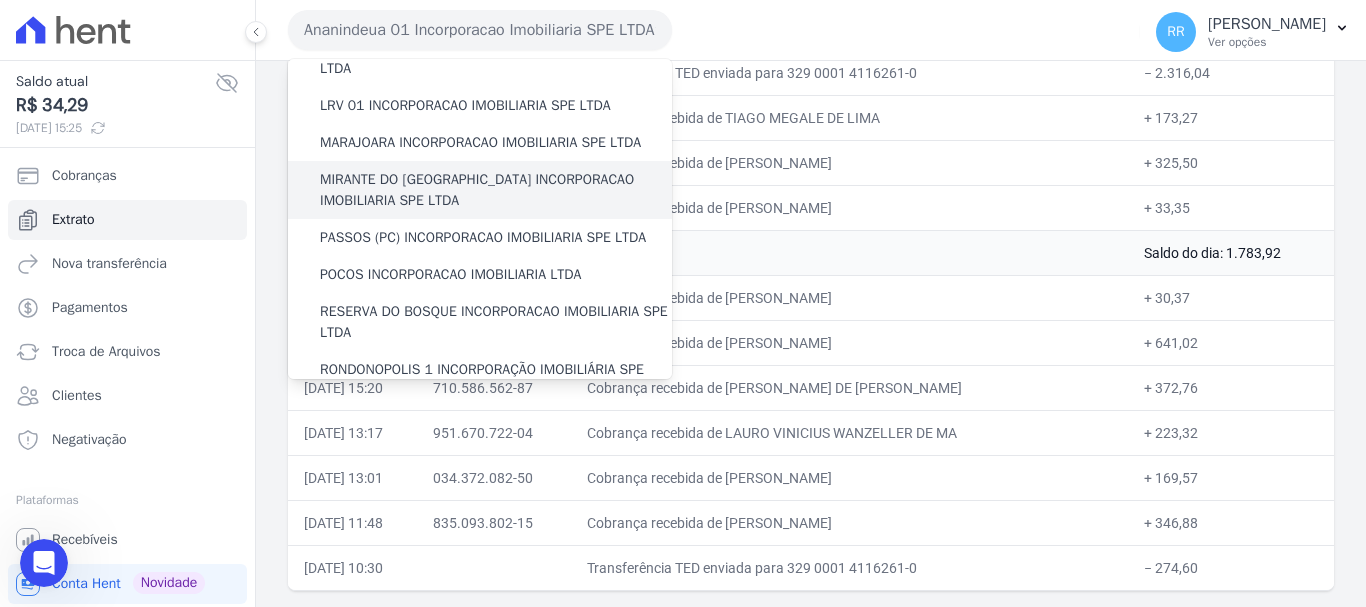 click on "MIRANTE DO [GEOGRAPHIC_DATA] INCORPORACAO IMOBILIARIA SPE LTDA" at bounding box center [496, 190] 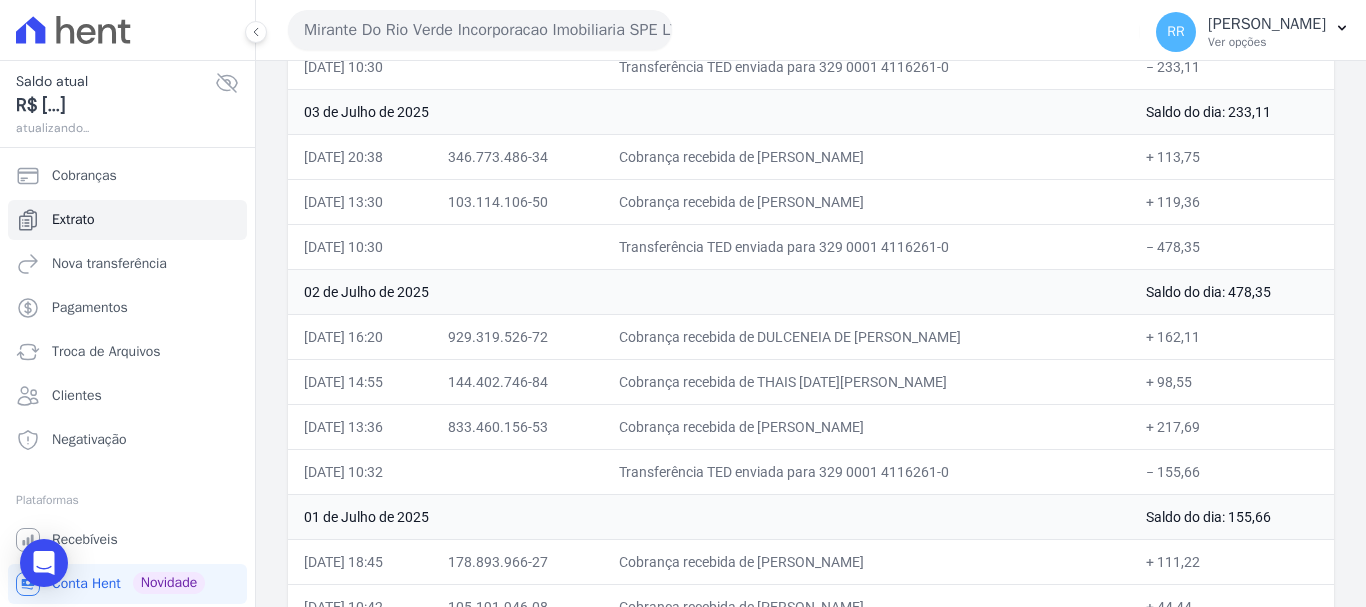 scroll, scrollTop: 3013, scrollLeft: 0, axis: vertical 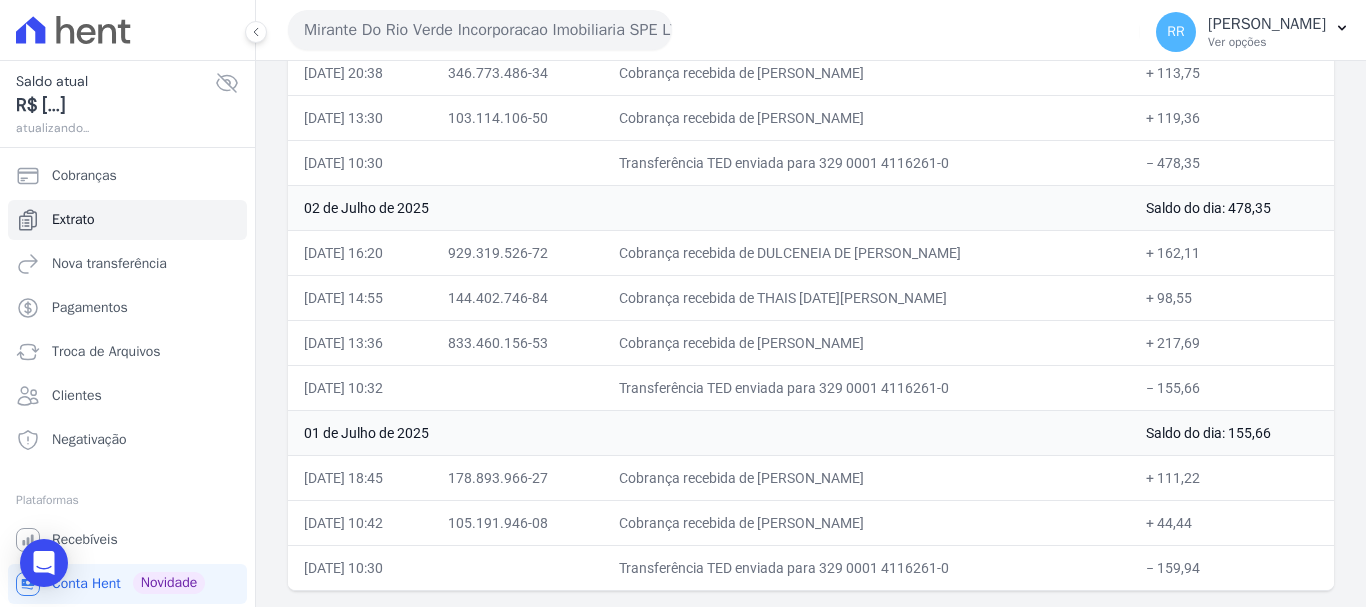 drag, startPoint x: 784, startPoint y: 521, endPoint x: 1111, endPoint y: 521, distance: 327 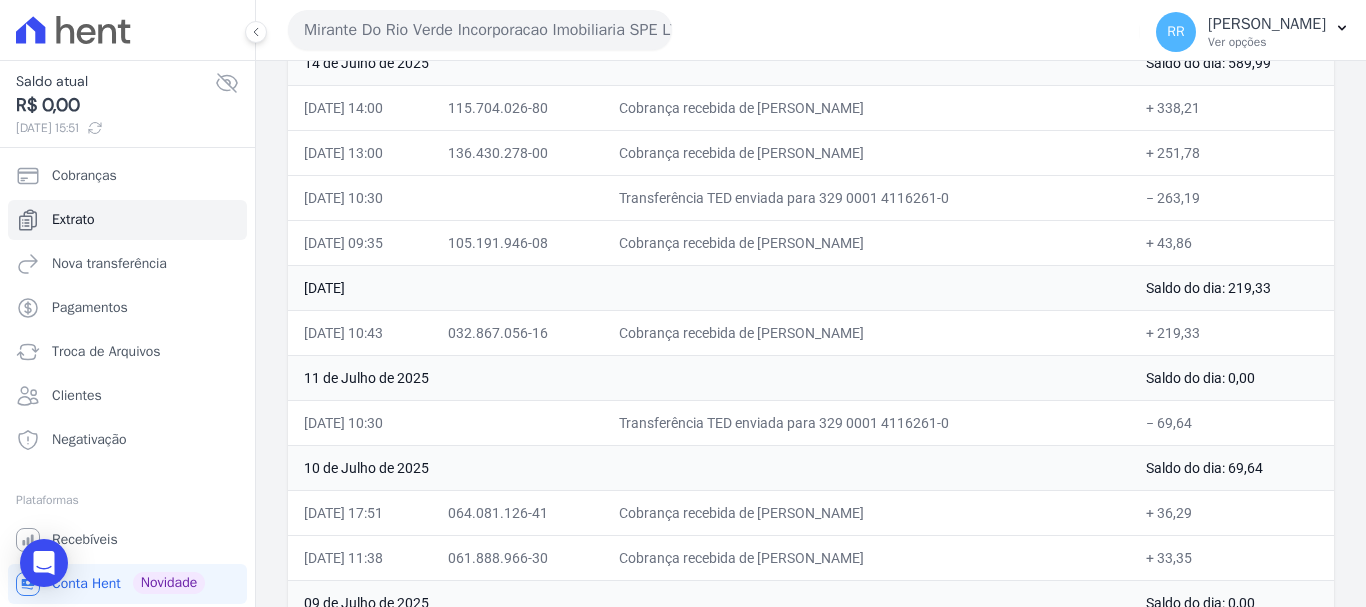 scroll, scrollTop: 1300, scrollLeft: 0, axis: vertical 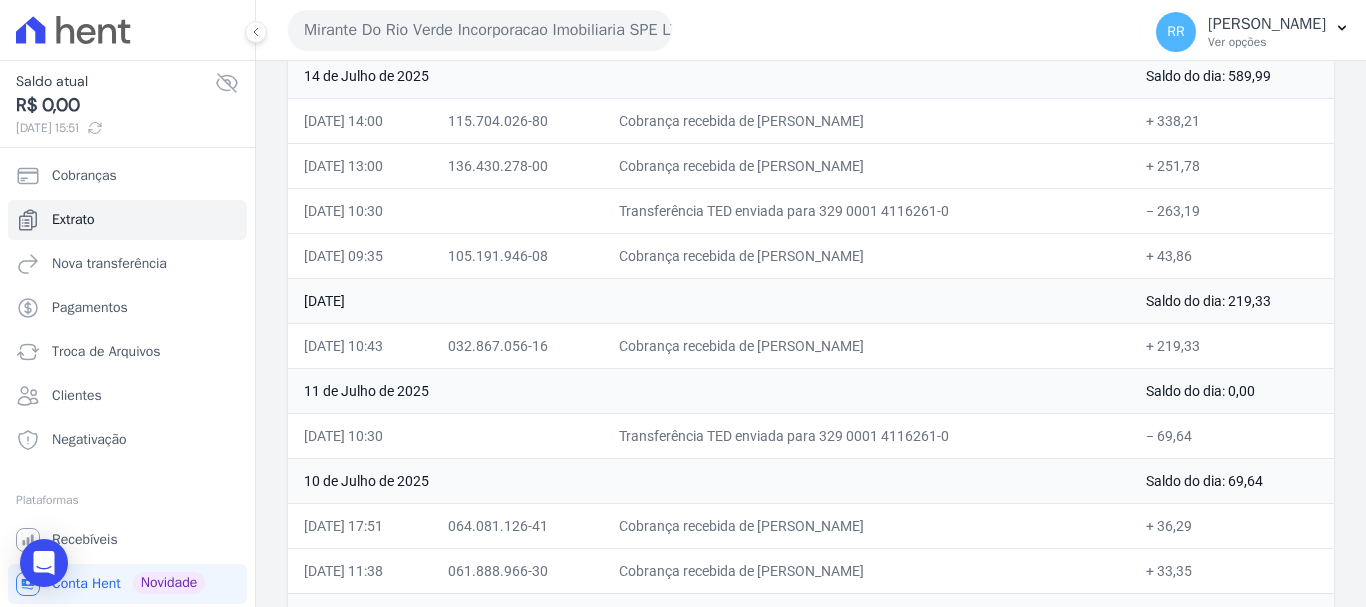 drag, startPoint x: 819, startPoint y: 282, endPoint x: 985, endPoint y: 280, distance: 166.01205 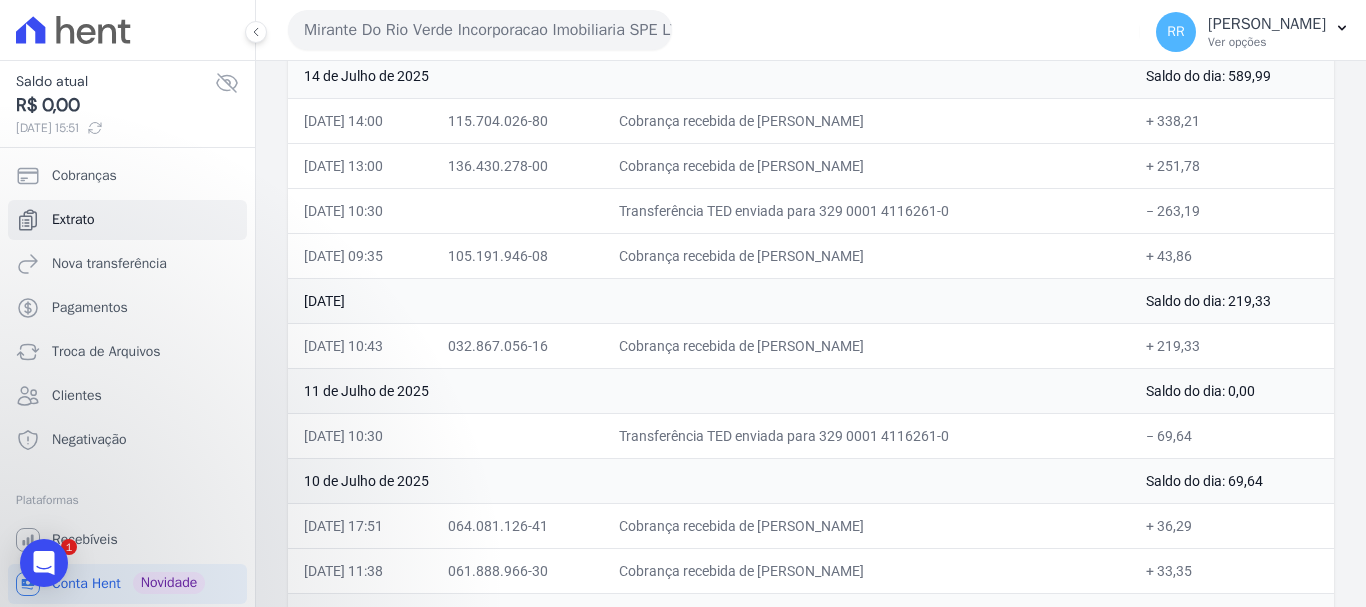 click on "Cobrança recebida de [PERSON_NAME]" at bounding box center [867, 255] 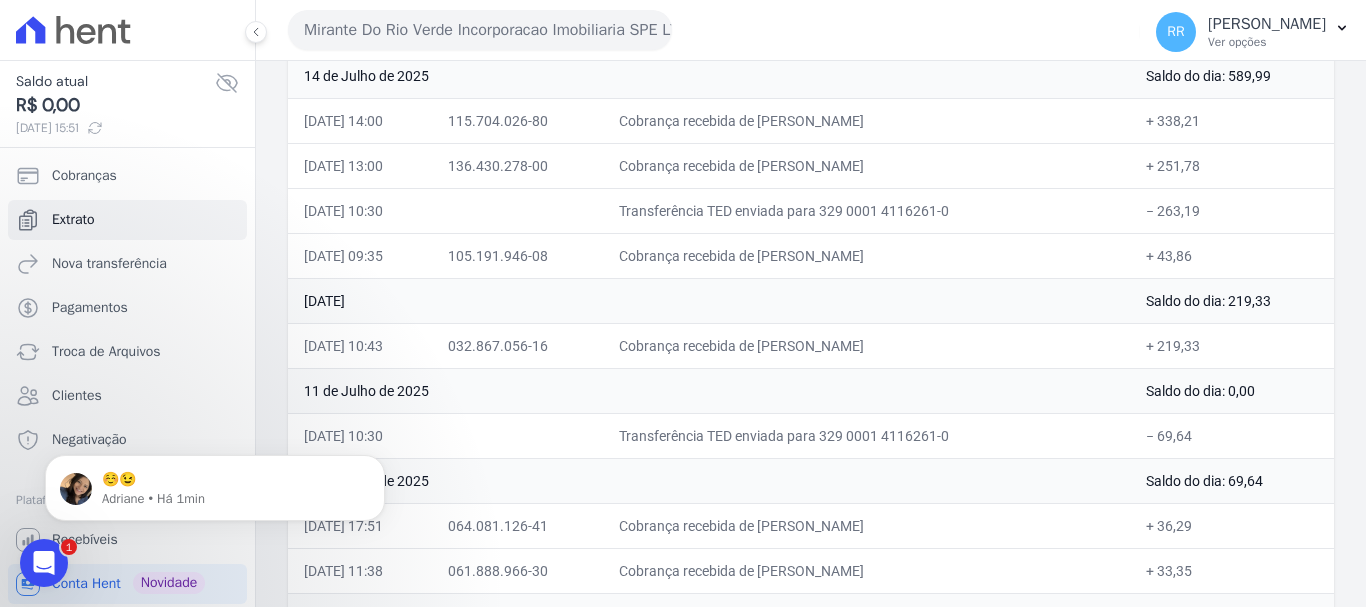scroll, scrollTop: 0, scrollLeft: 0, axis: both 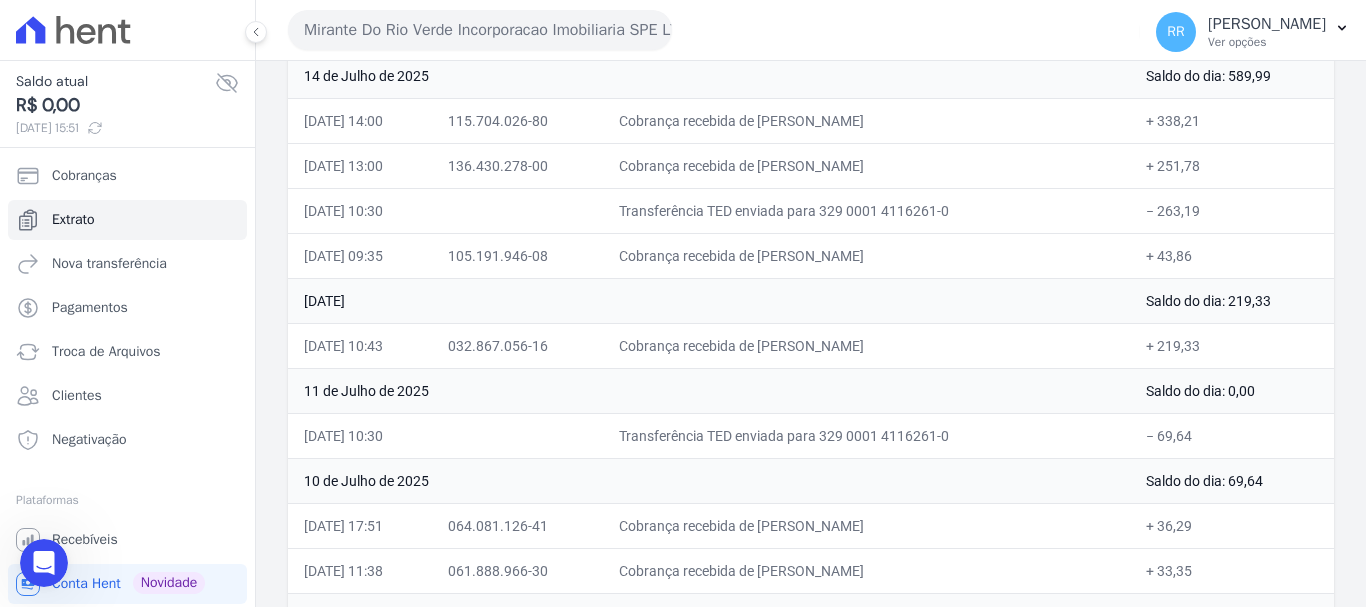 click on "Transferência TED enviada para 329 0001 4116261-0" at bounding box center [867, 435] 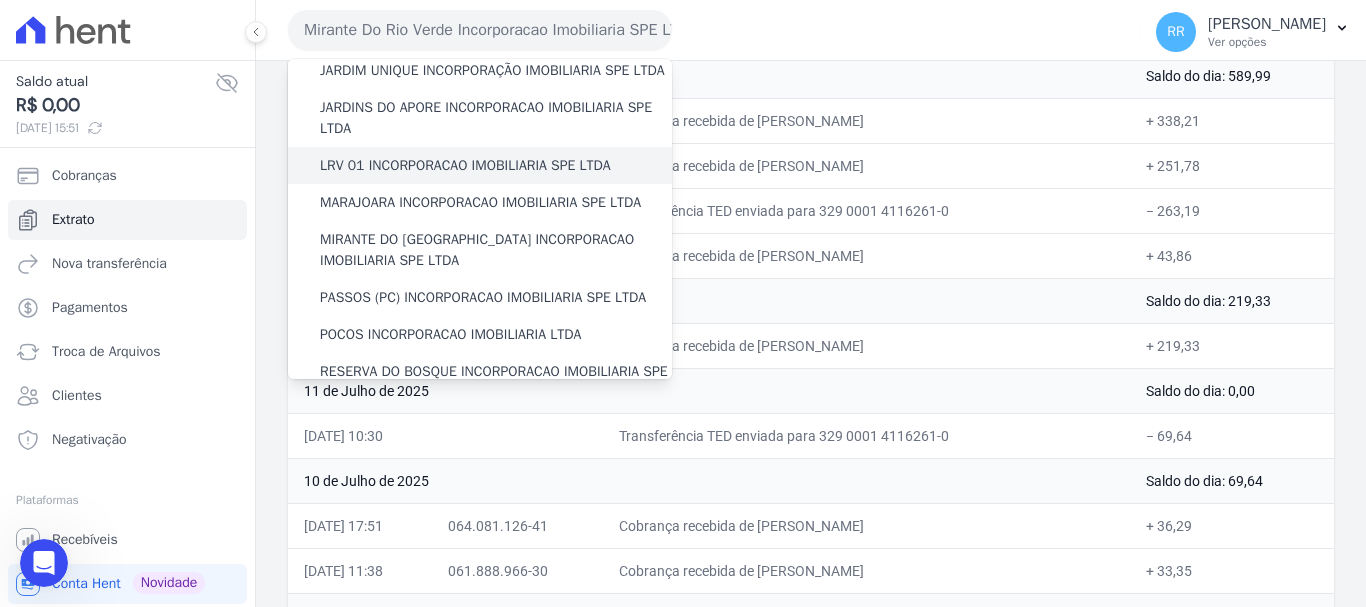 scroll, scrollTop: 400, scrollLeft: 0, axis: vertical 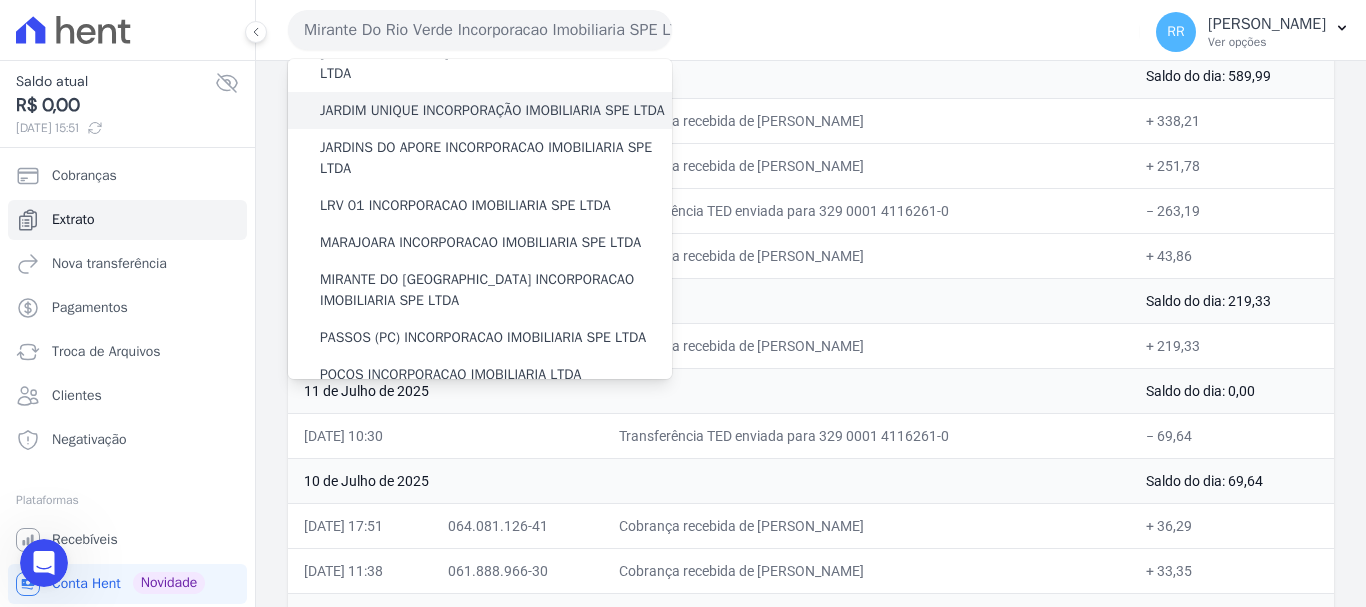 click on "JARDIM UNIQUE INCORPORAÇÃO IMOBILIARIA SPE LTDA" at bounding box center (492, 110) 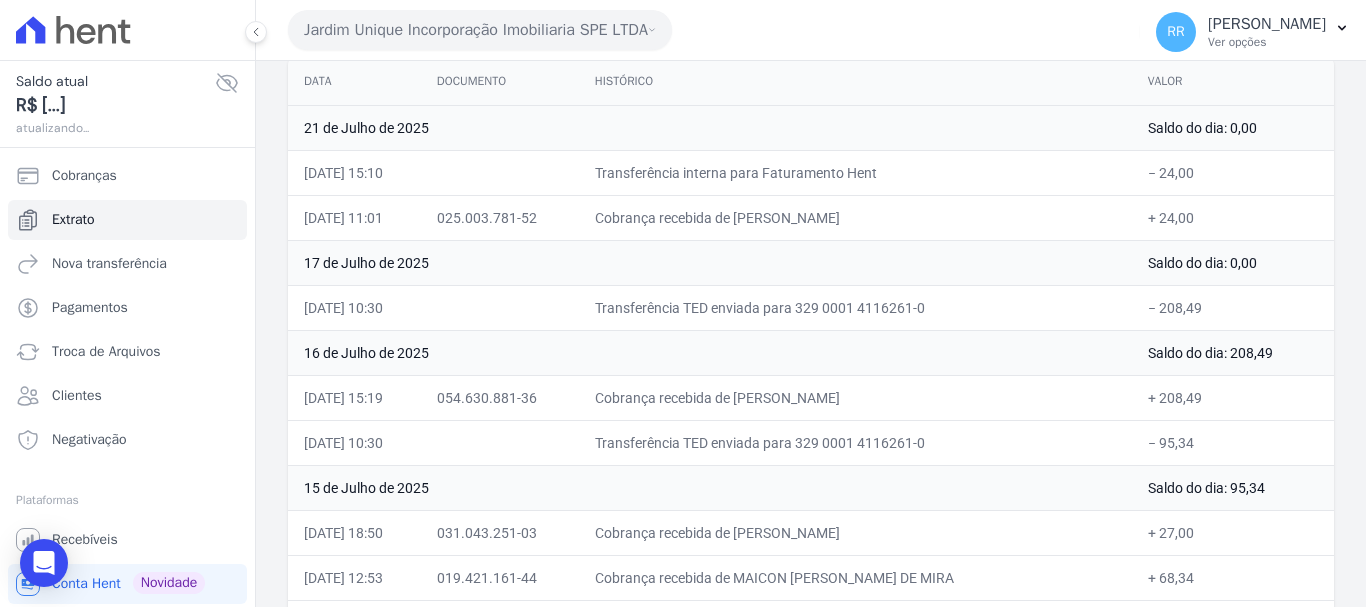 scroll, scrollTop: 100, scrollLeft: 0, axis: vertical 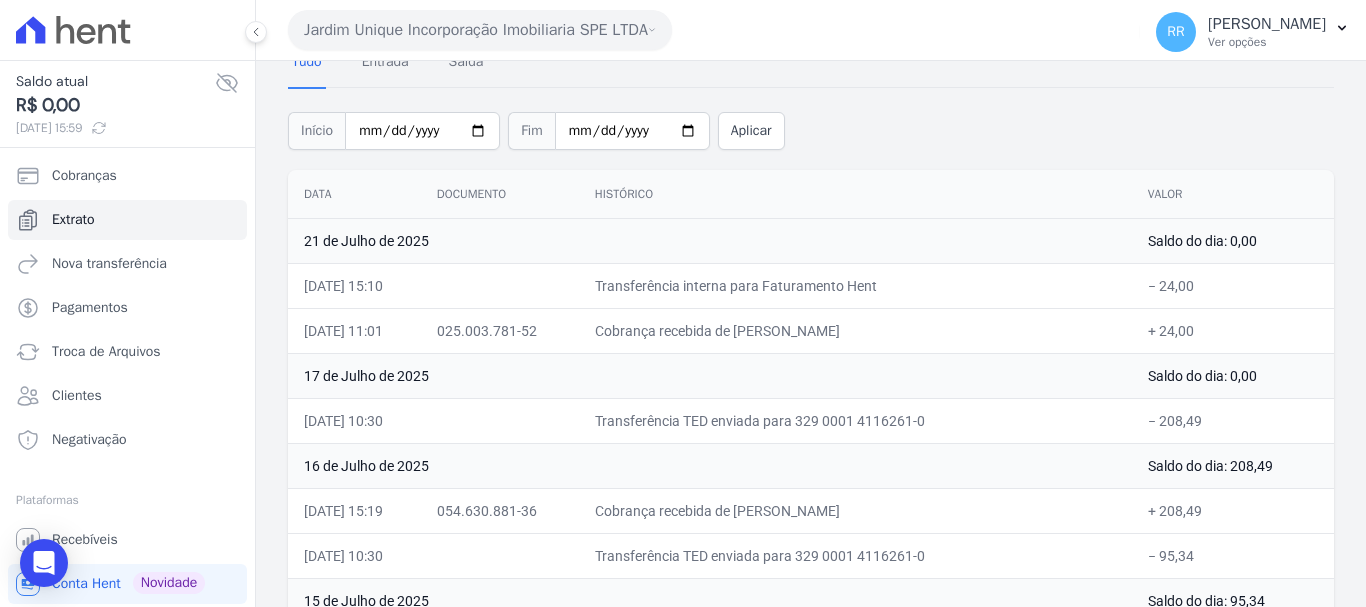 drag, startPoint x: 514, startPoint y: 41, endPoint x: 541, endPoint y: 44, distance: 27.166155 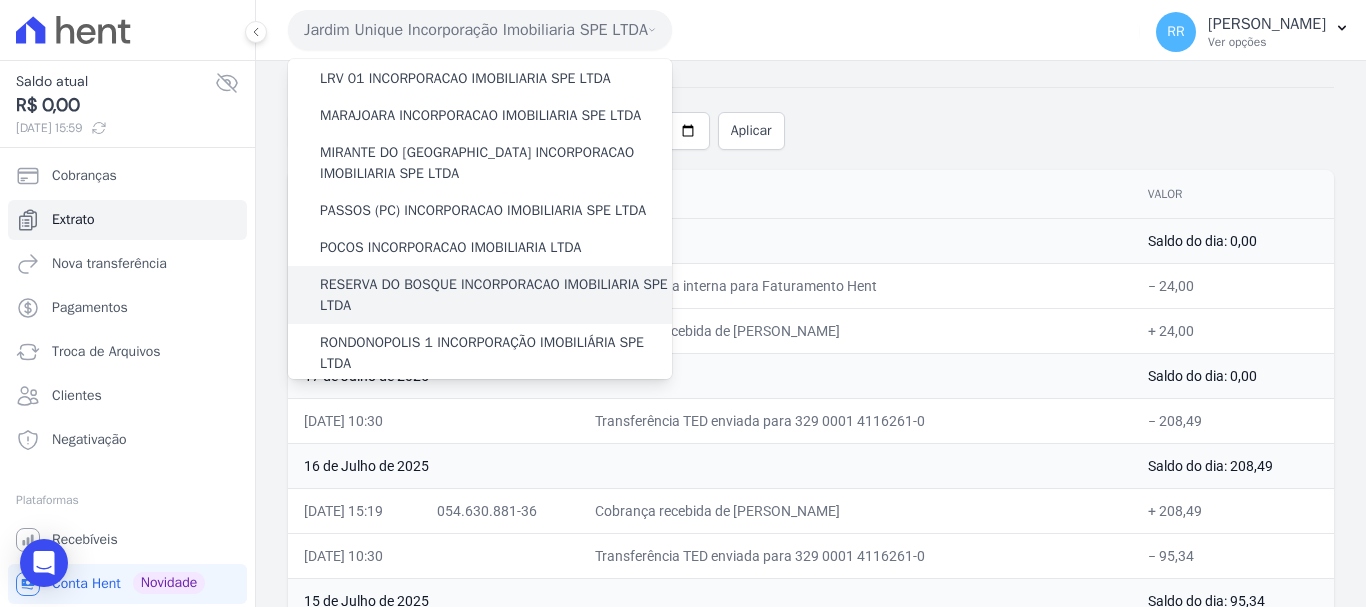 scroll, scrollTop: 500, scrollLeft: 0, axis: vertical 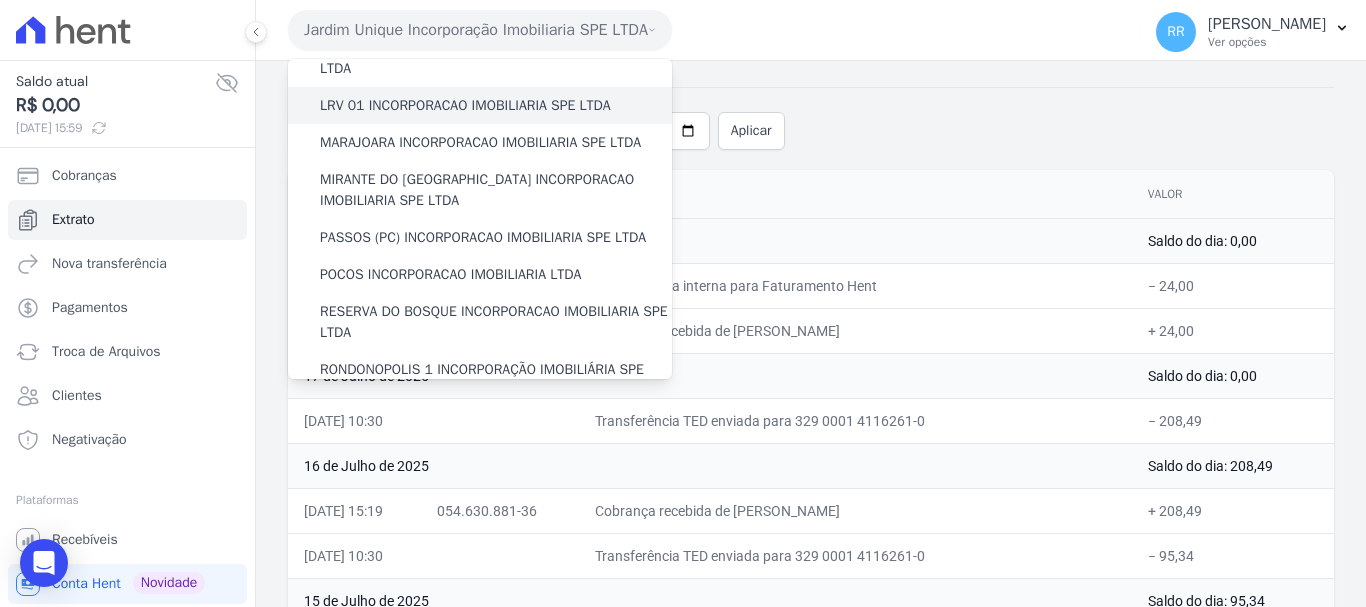 click on "LRV 01 INCORPORACAO IMOBILIARIA SPE LTDA" at bounding box center [465, 105] 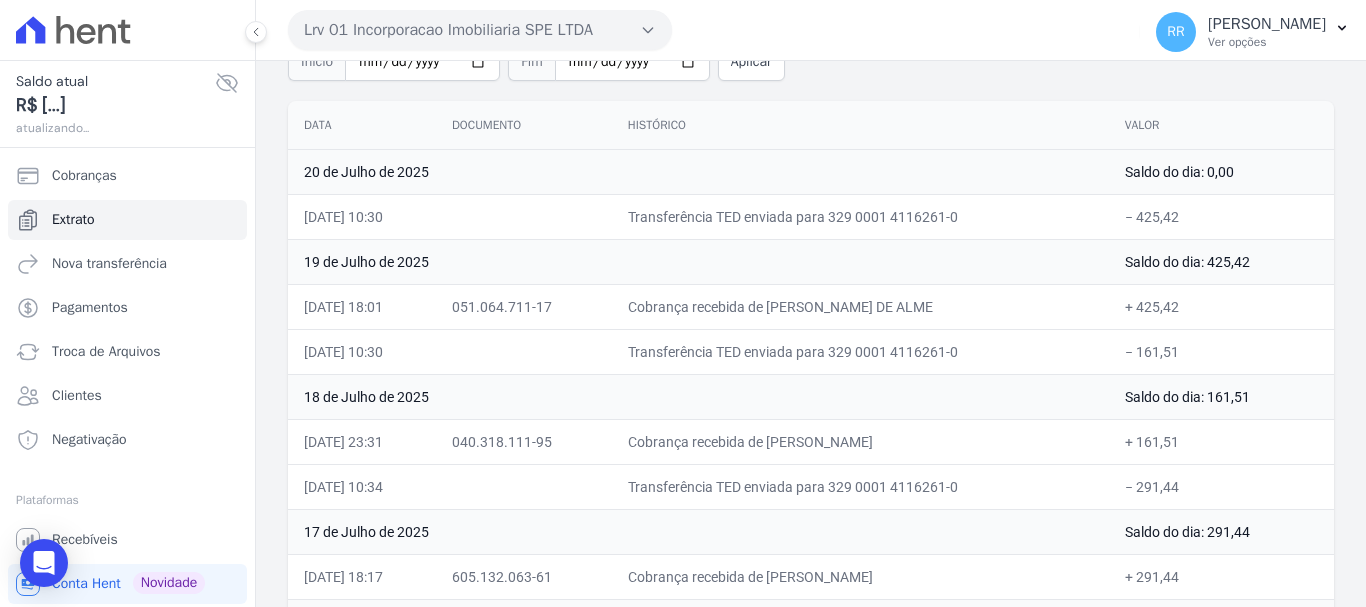 scroll, scrollTop: 200, scrollLeft: 0, axis: vertical 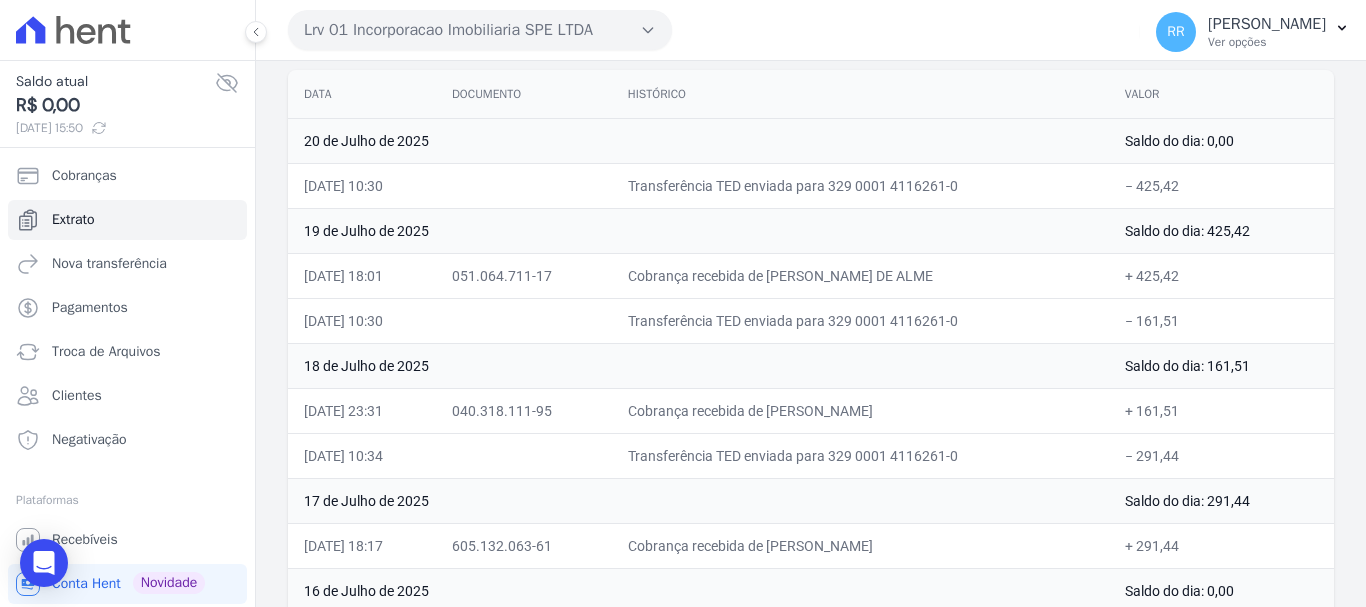 click on "Lrv 01 Incorporacao Imobiliaria SPE LTDA" at bounding box center (480, 30) 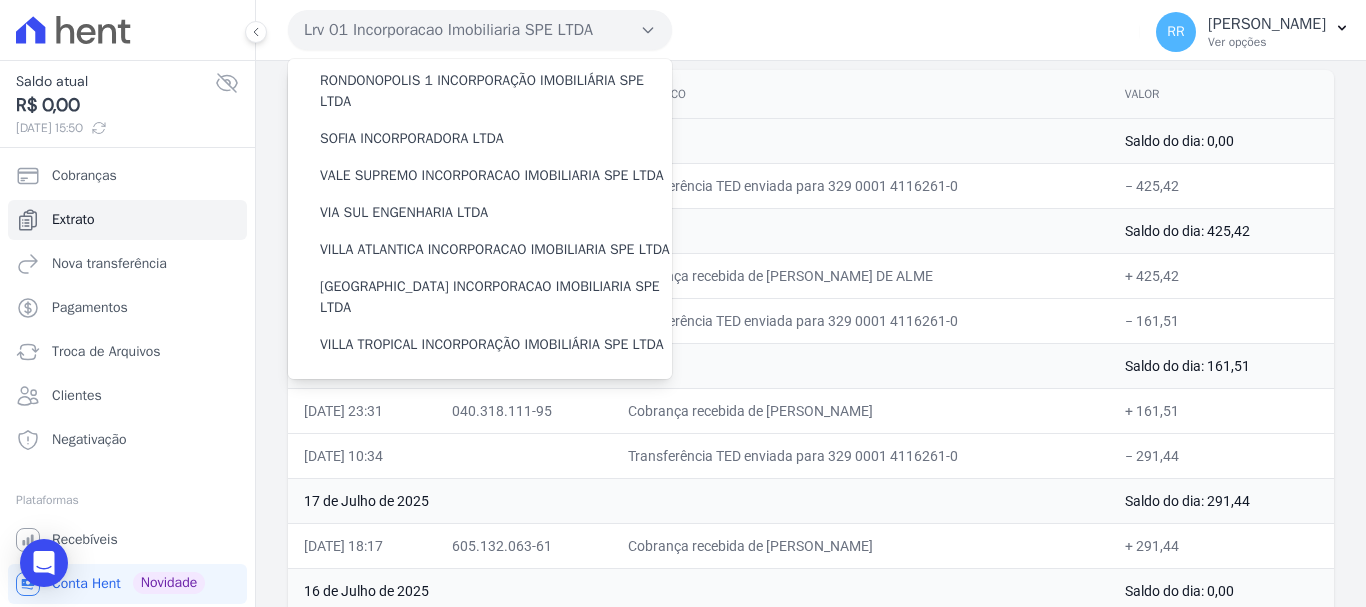 scroll, scrollTop: 873, scrollLeft: 0, axis: vertical 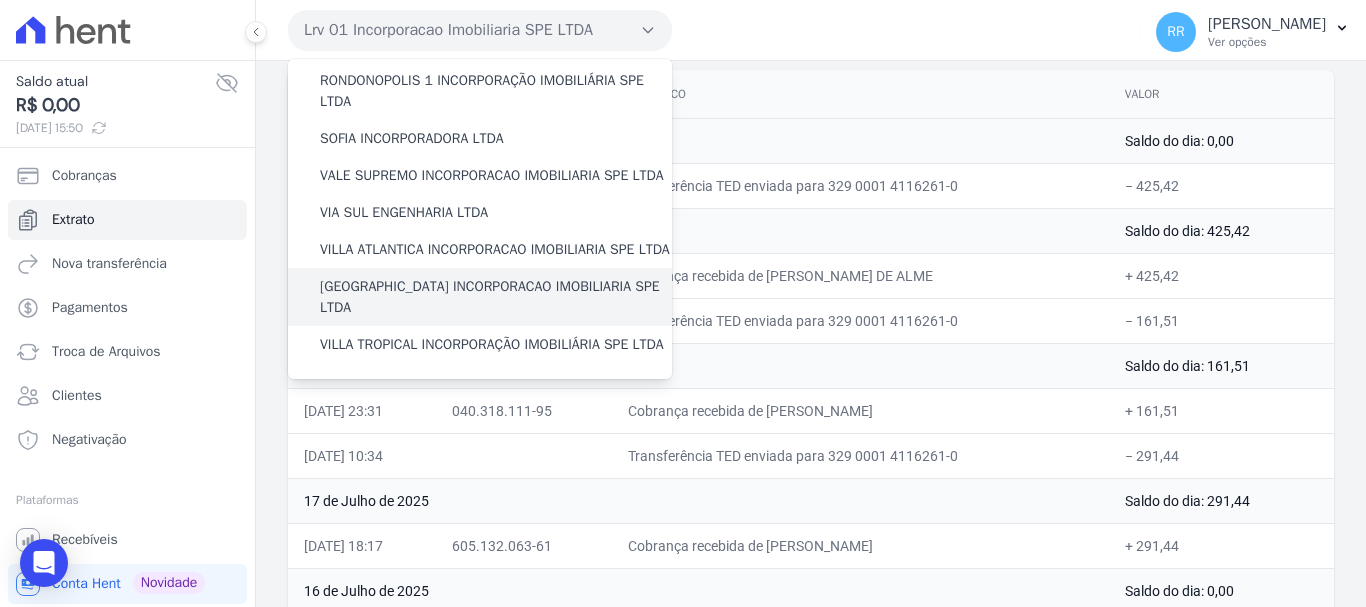 click on "[GEOGRAPHIC_DATA] INCORPORACAO IMOBILIARIA SPE LTDA" at bounding box center (496, 297) 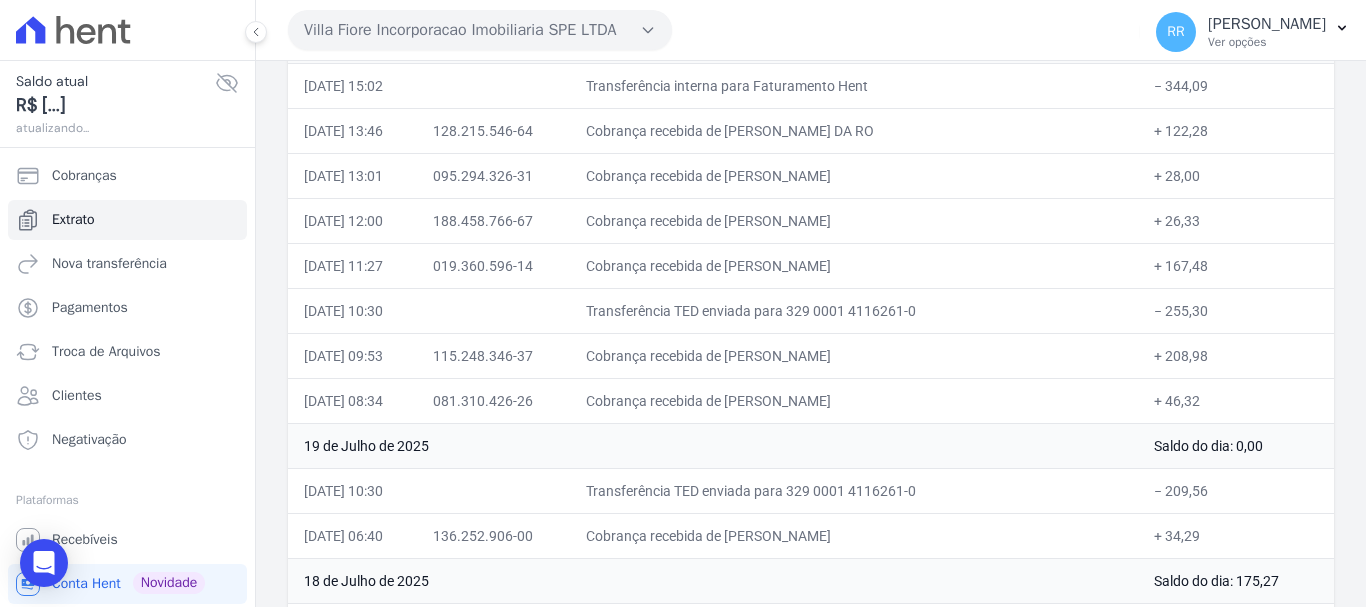 scroll, scrollTop: 200, scrollLeft: 0, axis: vertical 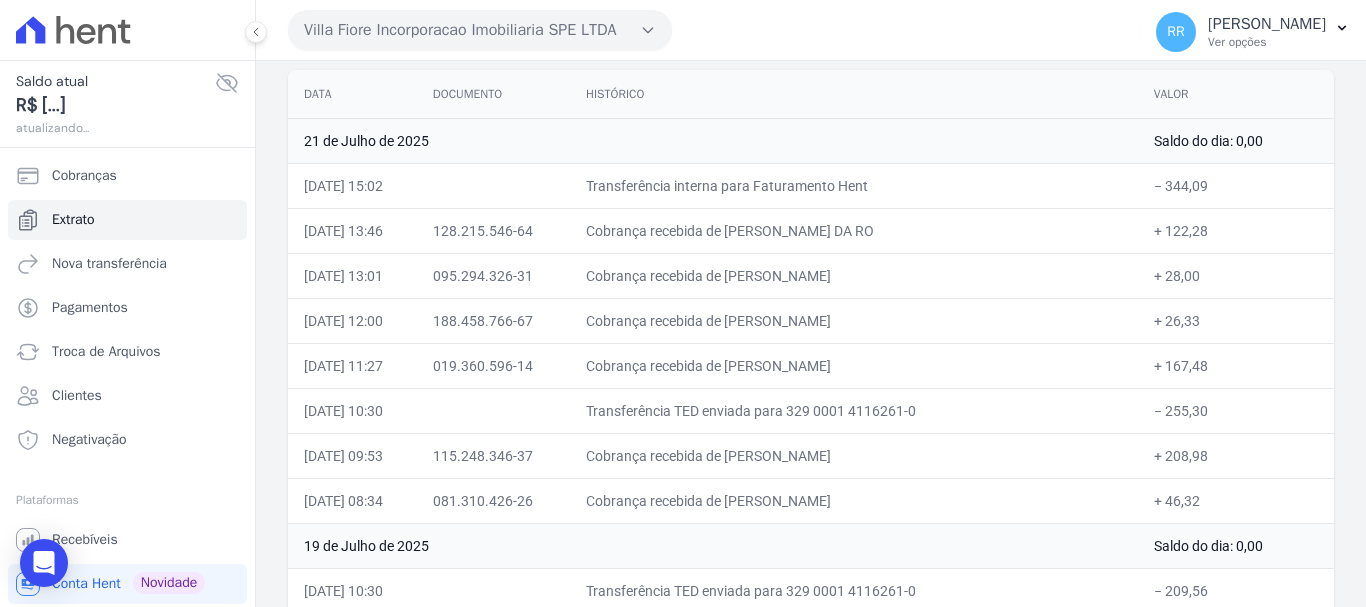 drag, startPoint x: 801, startPoint y: 495, endPoint x: 936, endPoint y: 525, distance: 138.29317 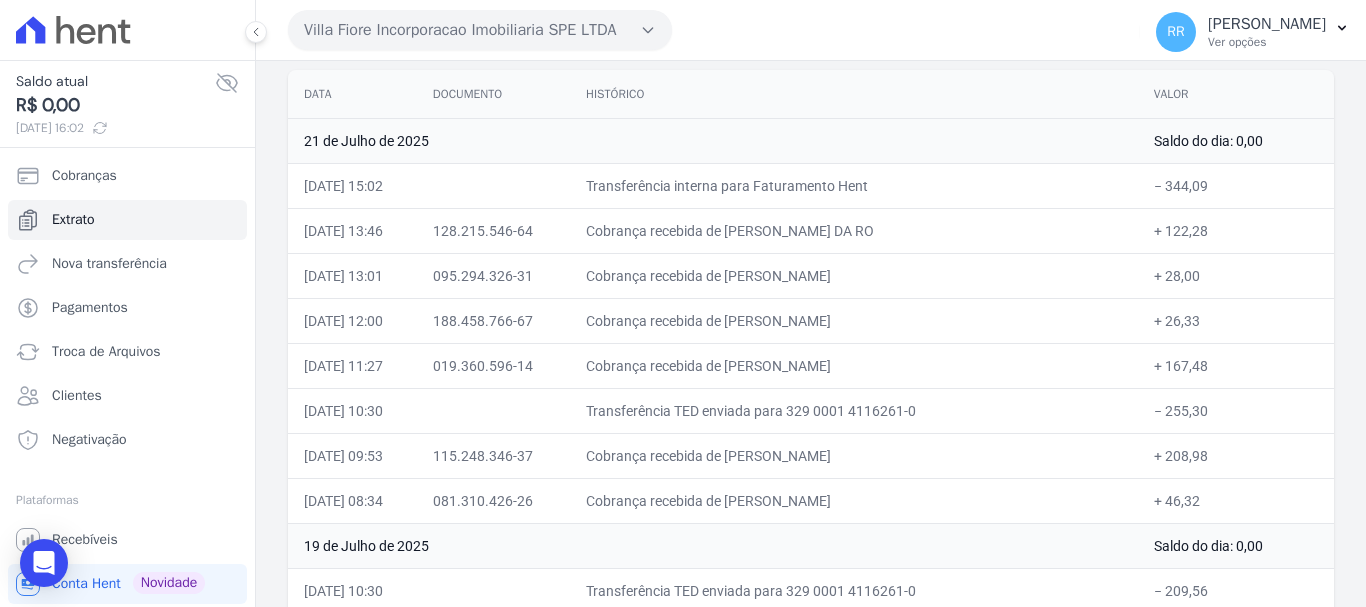 click on "Villa Fiore Incorporacao Imobiliaria SPE LTDA" at bounding box center (480, 30) 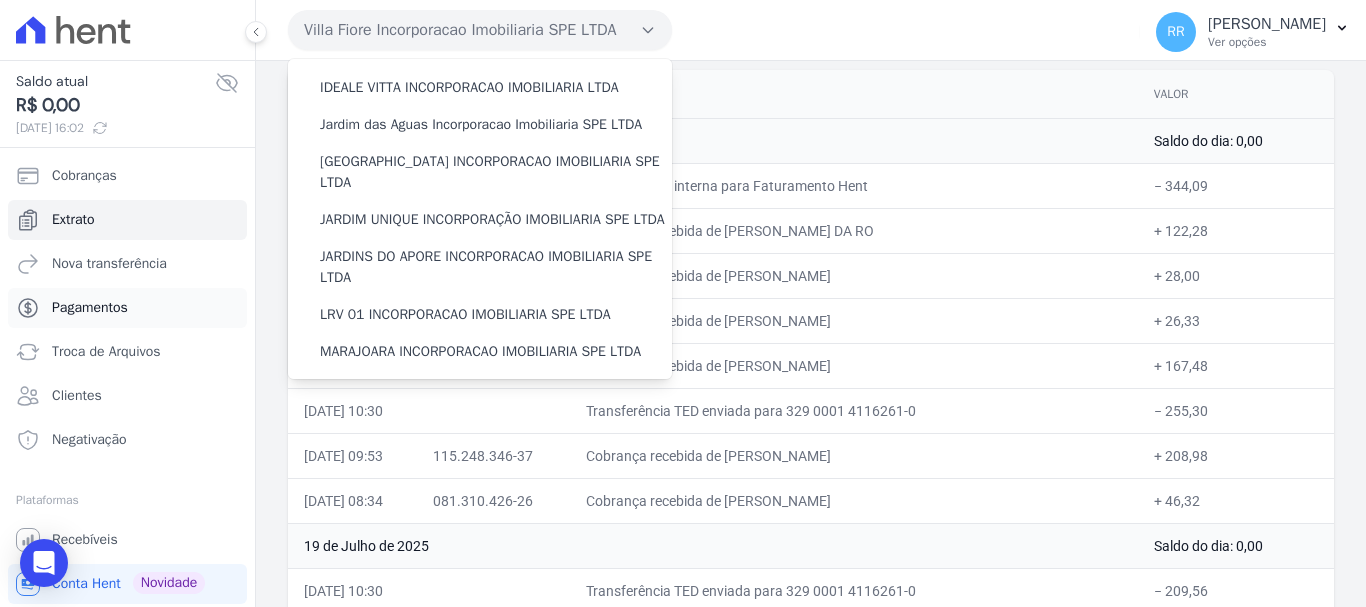 scroll, scrollTop: 300, scrollLeft: 0, axis: vertical 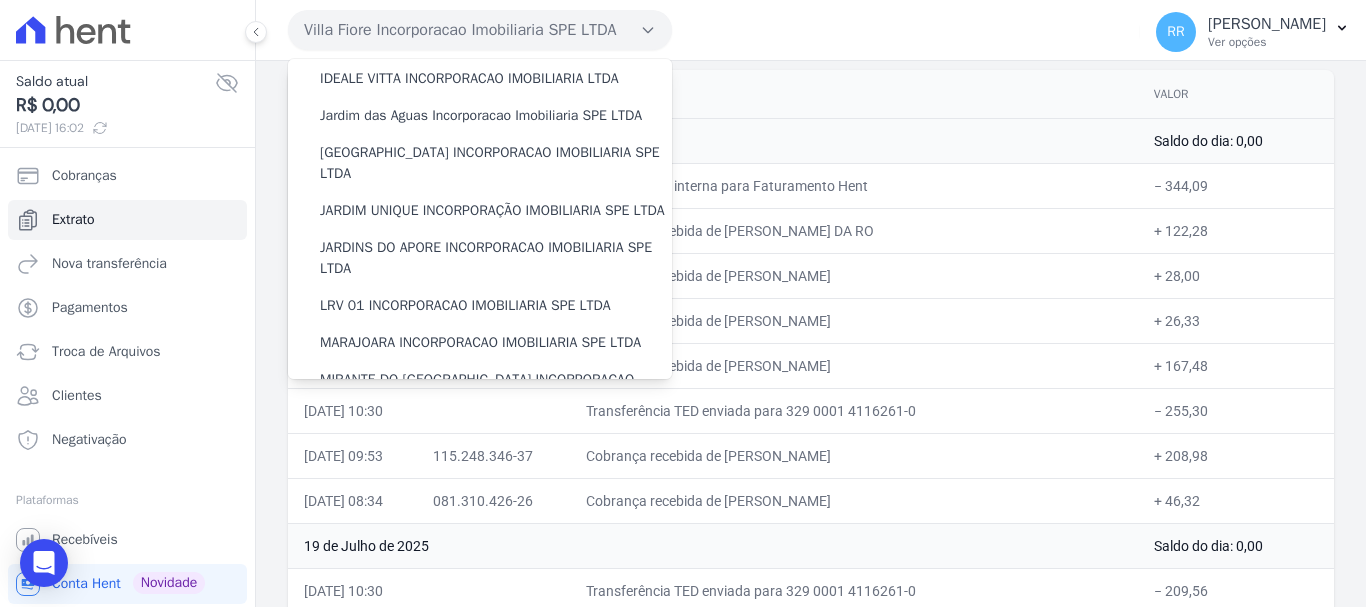 click on "21 de Julho de 2025" at bounding box center [713, 140] 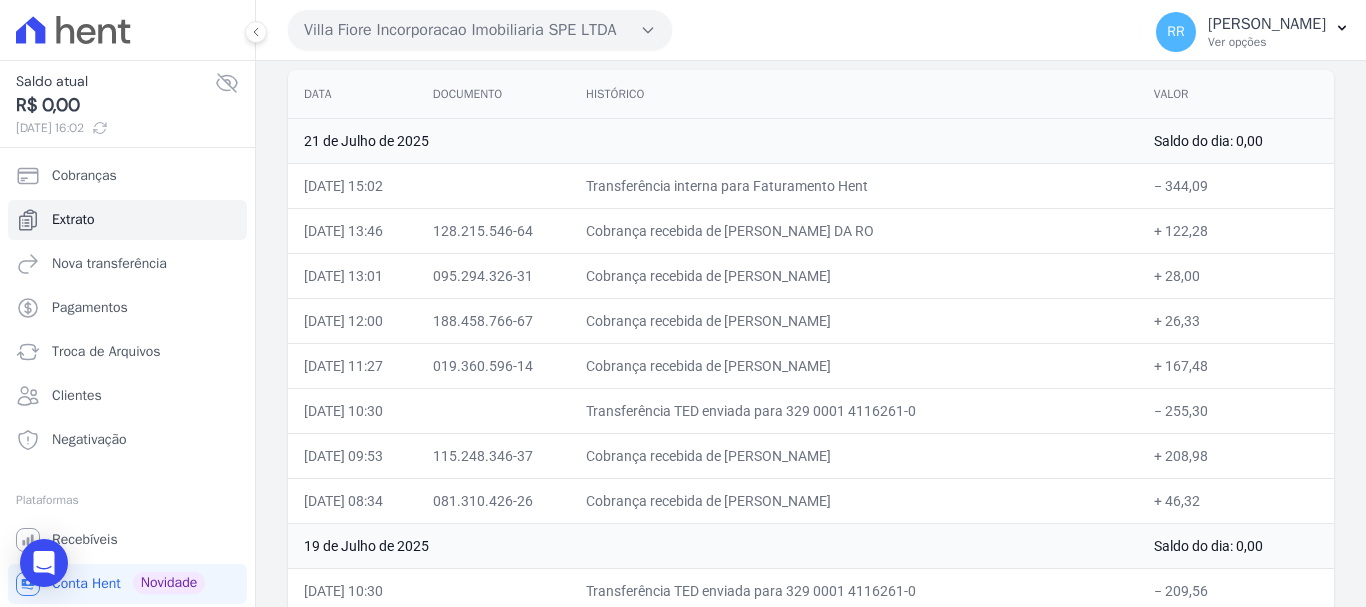 click on "Villa Fiore Incorporacao Imobiliaria SPE LTDA" at bounding box center [480, 30] 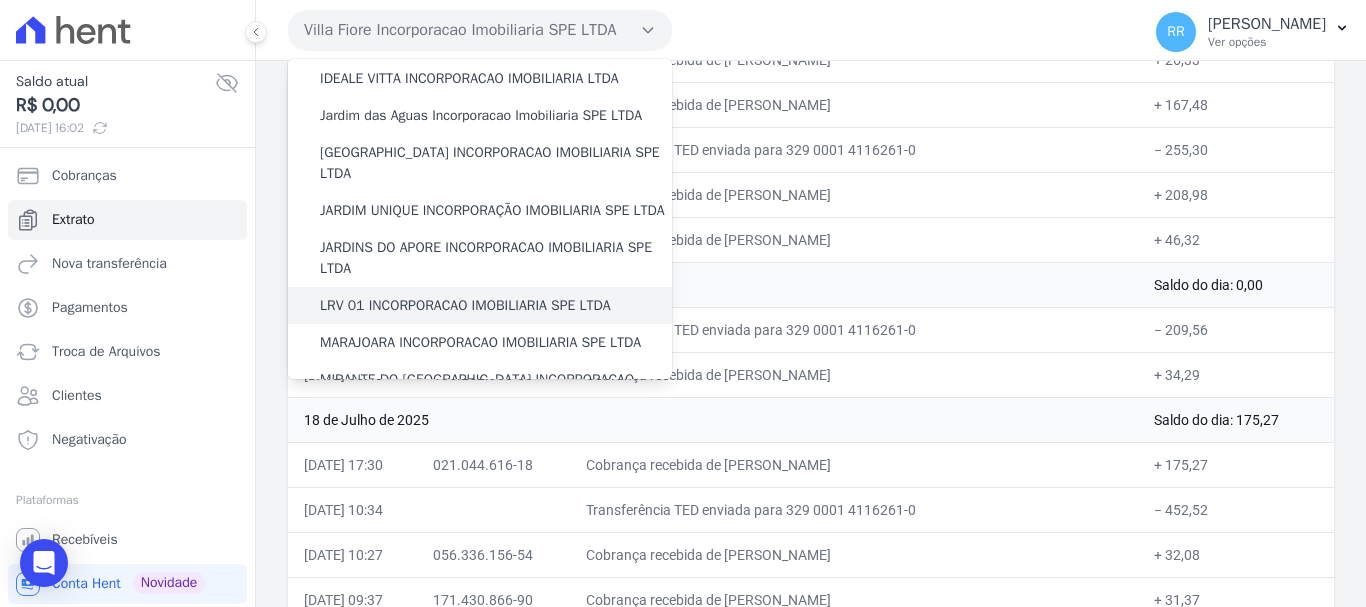 scroll, scrollTop: 700, scrollLeft: 0, axis: vertical 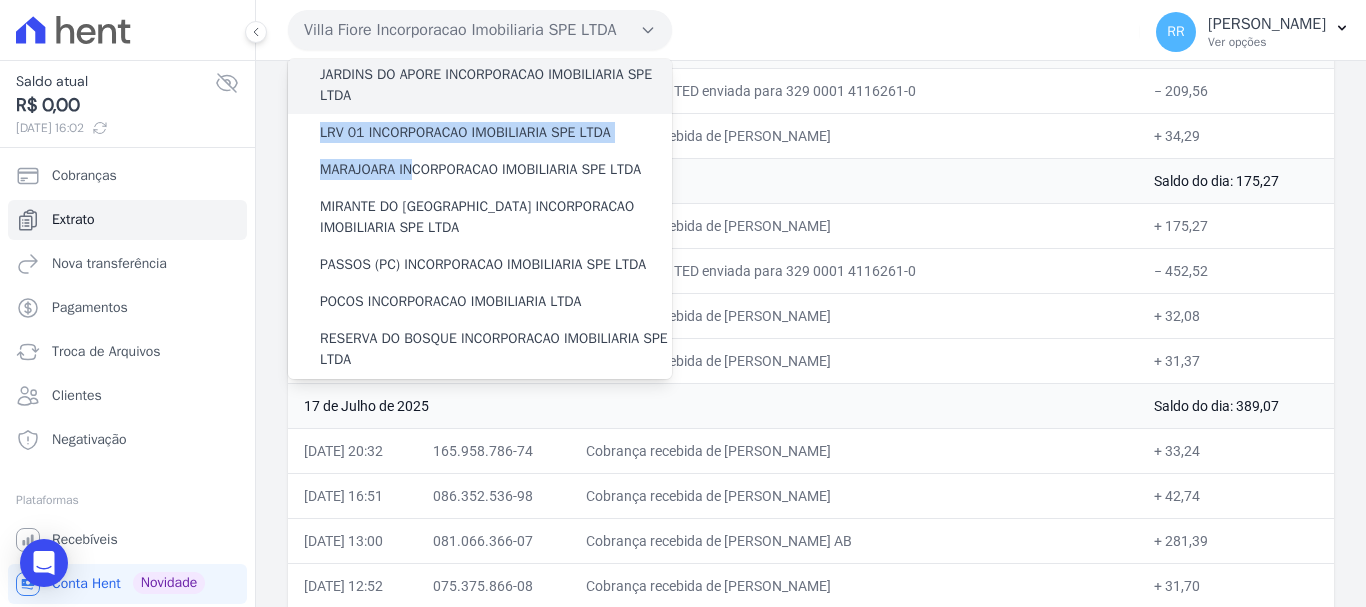 drag, startPoint x: 417, startPoint y: 196, endPoint x: 429, endPoint y: 150, distance: 47.539455 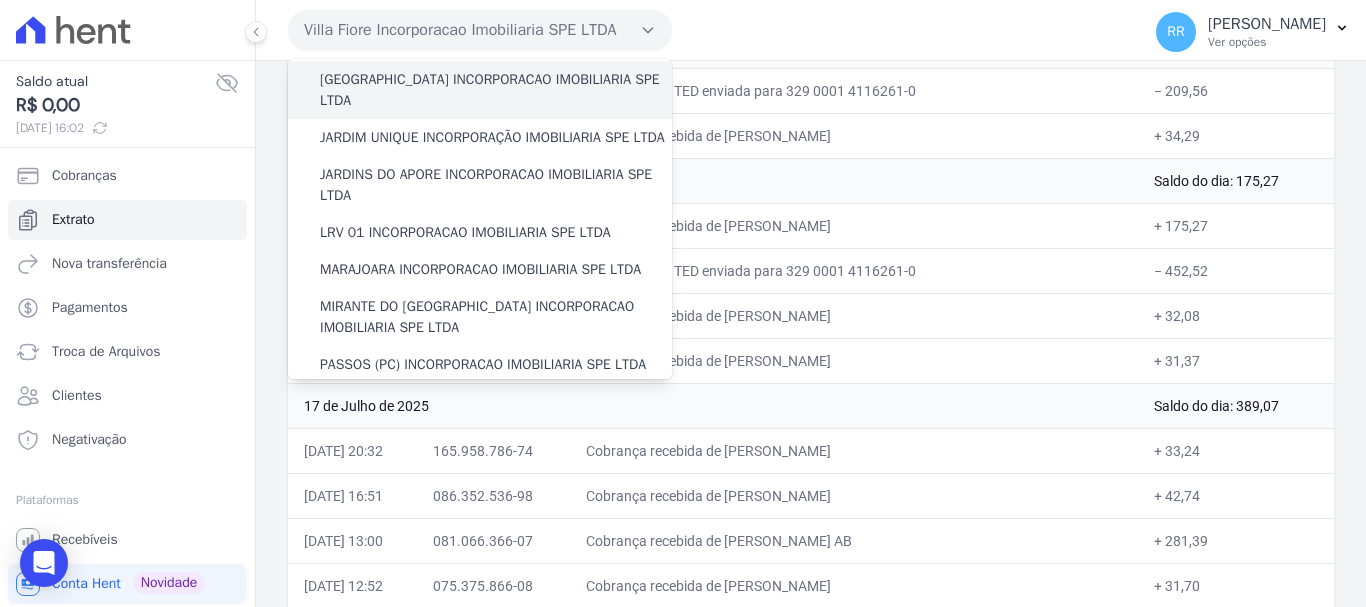click on "[GEOGRAPHIC_DATA] INCORPORACAO IMOBILIARIA SPE LTDA" at bounding box center [496, 90] 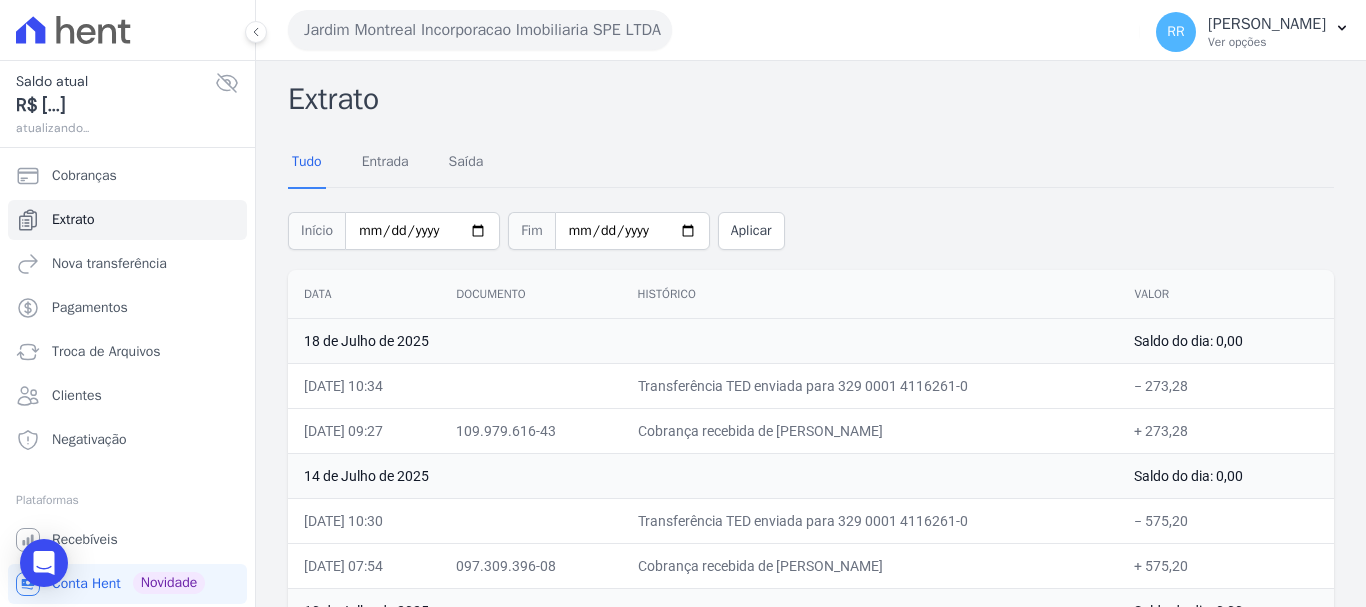 drag, startPoint x: 644, startPoint y: 431, endPoint x: 979, endPoint y: 444, distance: 335.25214 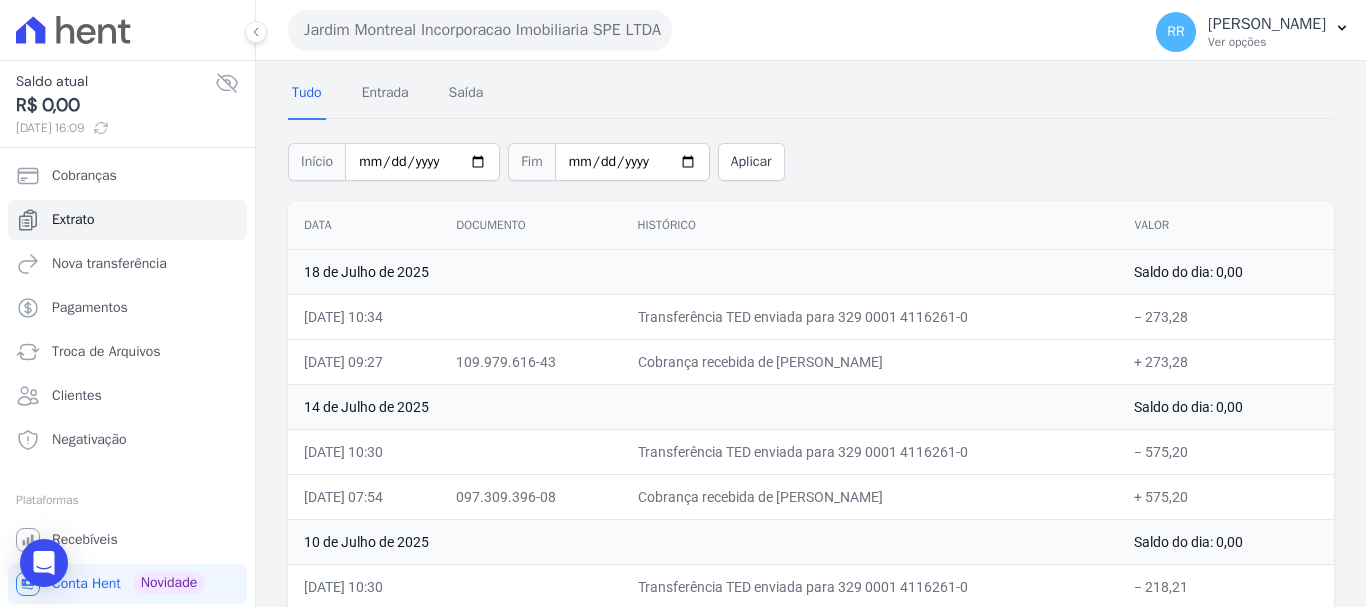 scroll, scrollTop: 400, scrollLeft: 0, axis: vertical 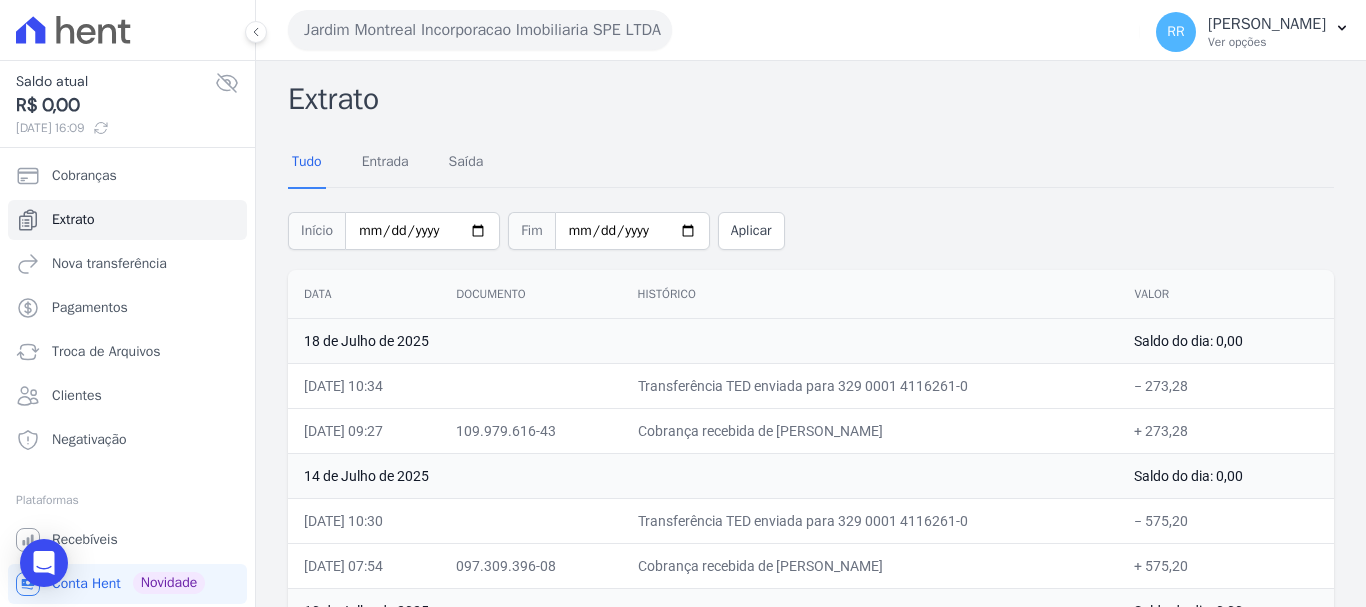drag, startPoint x: 786, startPoint y: 427, endPoint x: 992, endPoint y: 454, distance: 207.76189 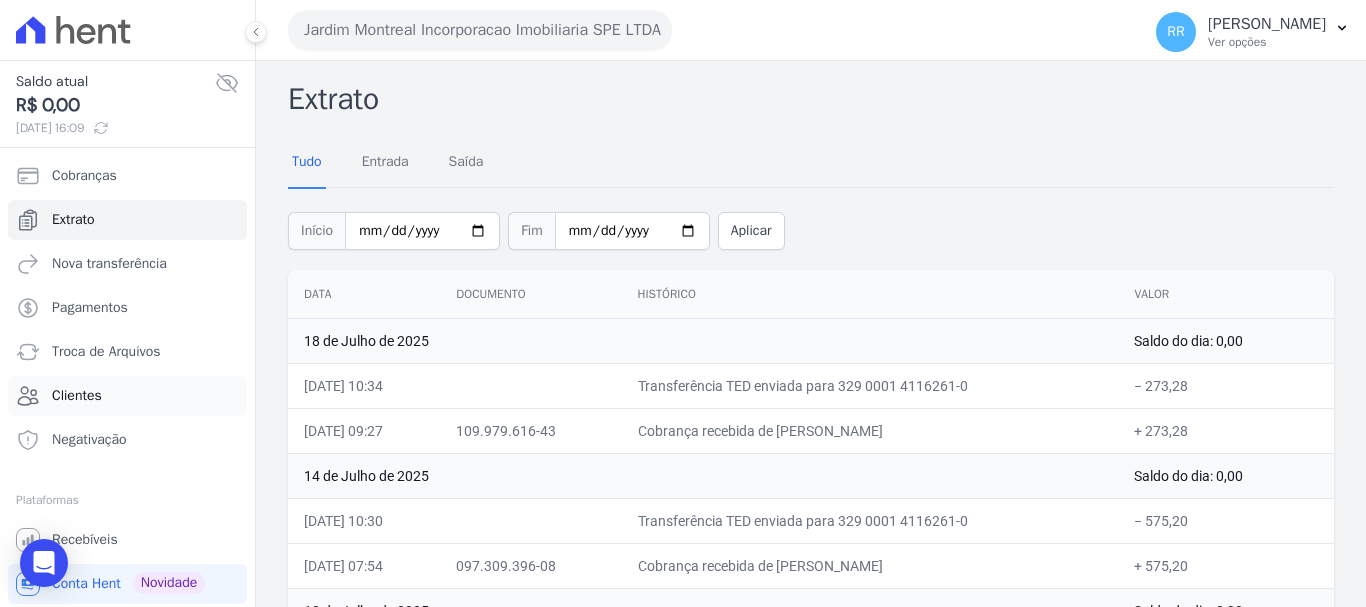 copy on "[PERSON_NAME]" 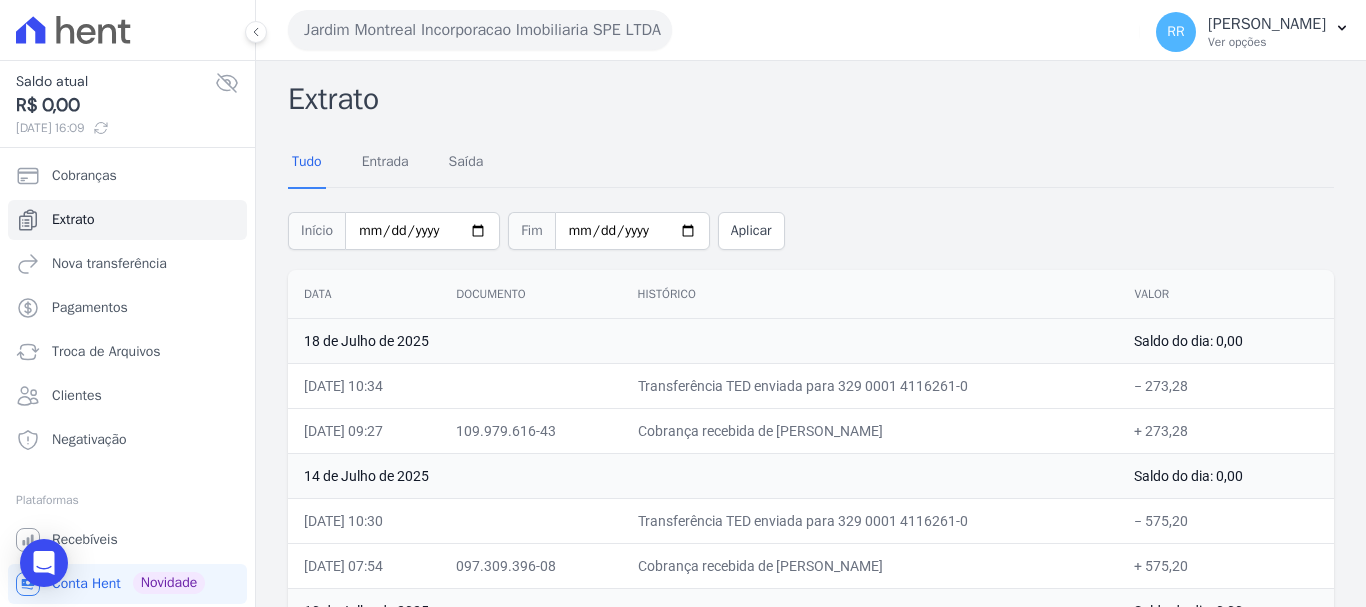 drag, startPoint x: 1052, startPoint y: 339, endPoint x: 1024, endPoint y: 353, distance: 31.304953 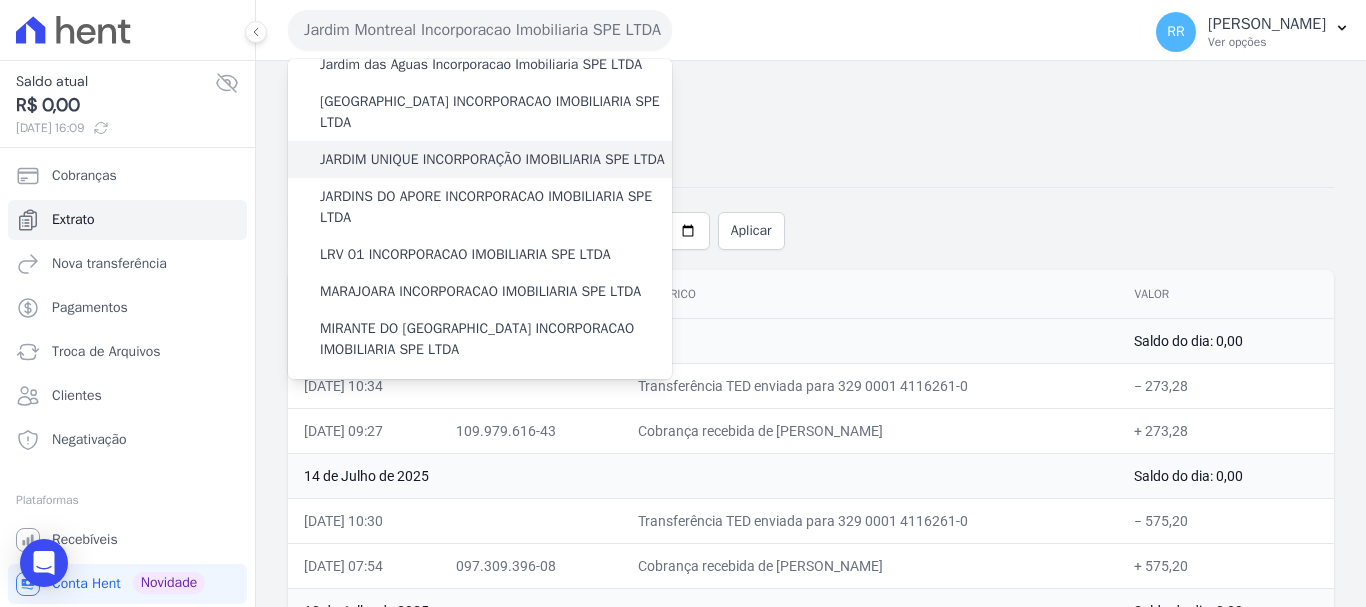 scroll, scrollTop: 500, scrollLeft: 0, axis: vertical 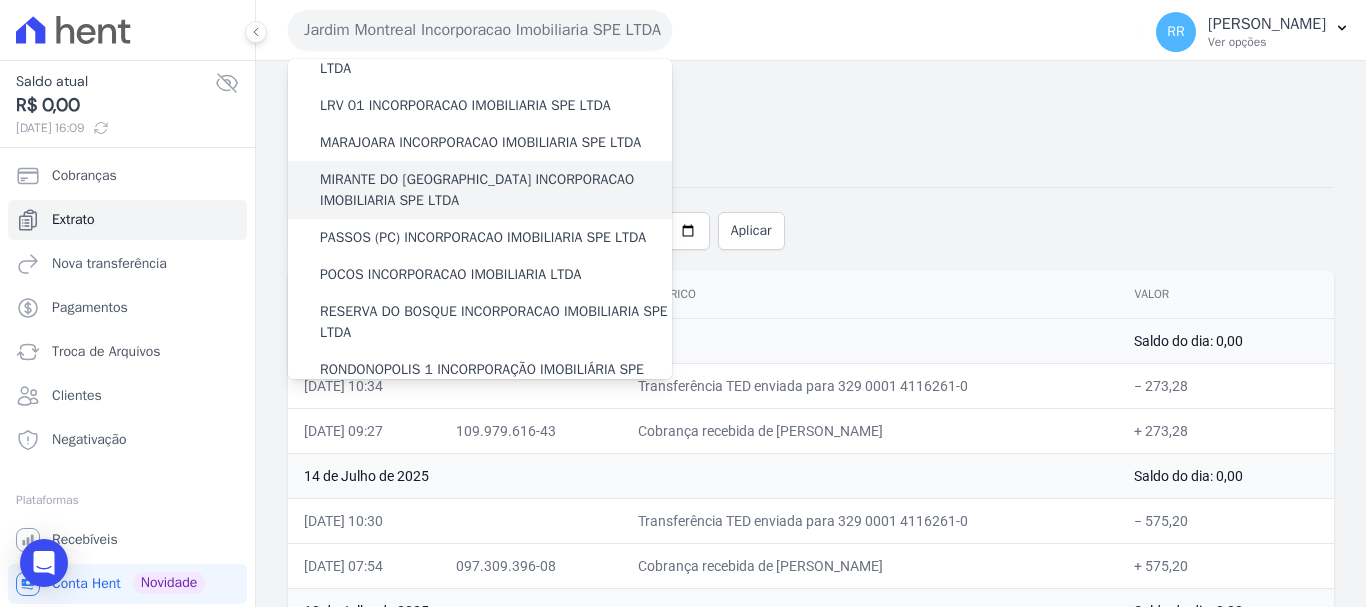 click on "MIRANTE DO [GEOGRAPHIC_DATA] INCORPORACAO IMOBILIARIA SPE LTDA" at bounding box center (496, 190) 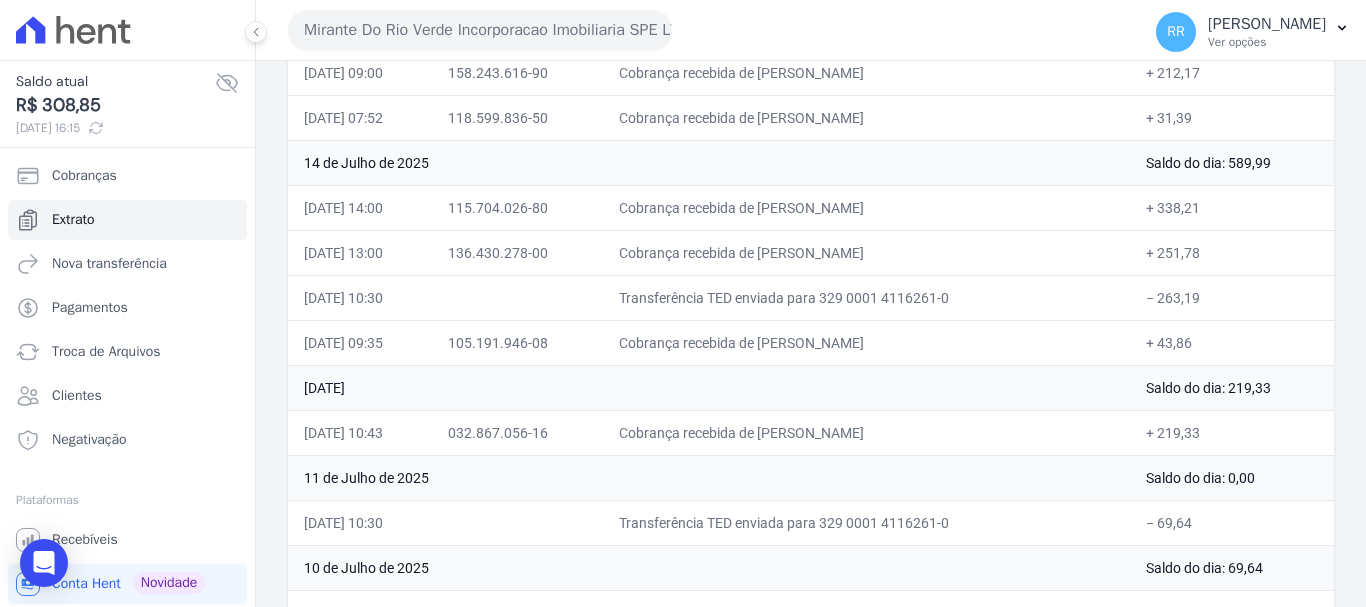 scroll, scrollTop: 1158, scrollLeft: 0, axis: vertical 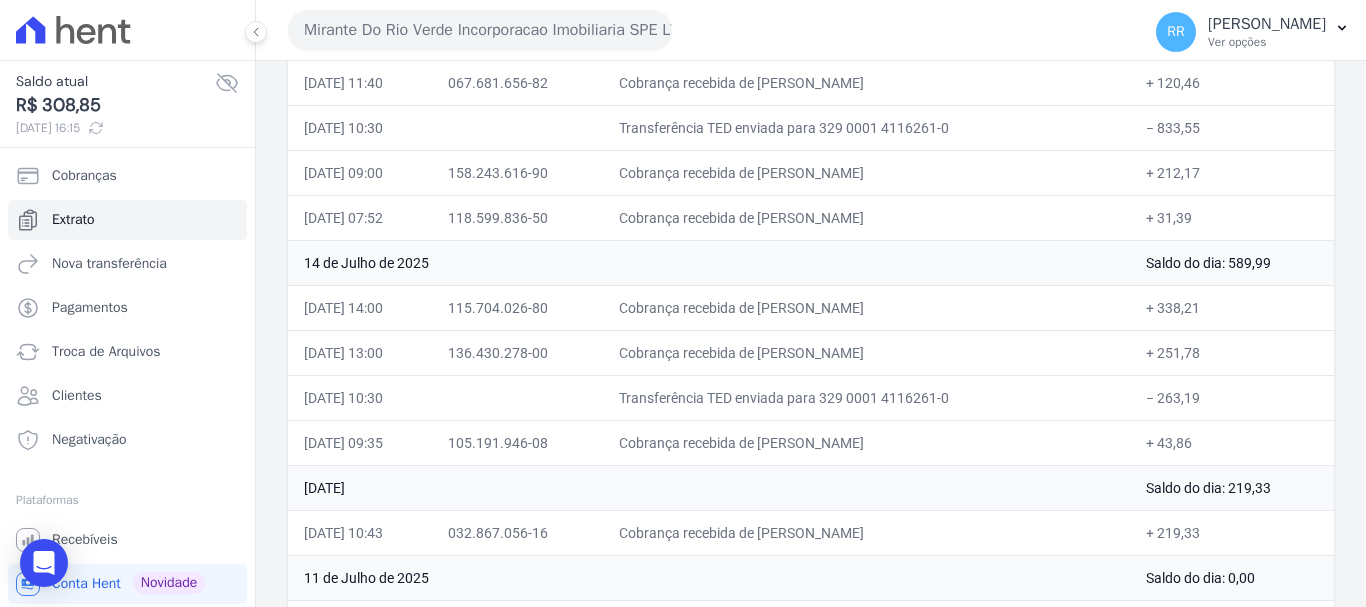 drag, startPoint x: 784, startPoint y: 341, endPoint x: 997, endPoint y: 341, distance: 213 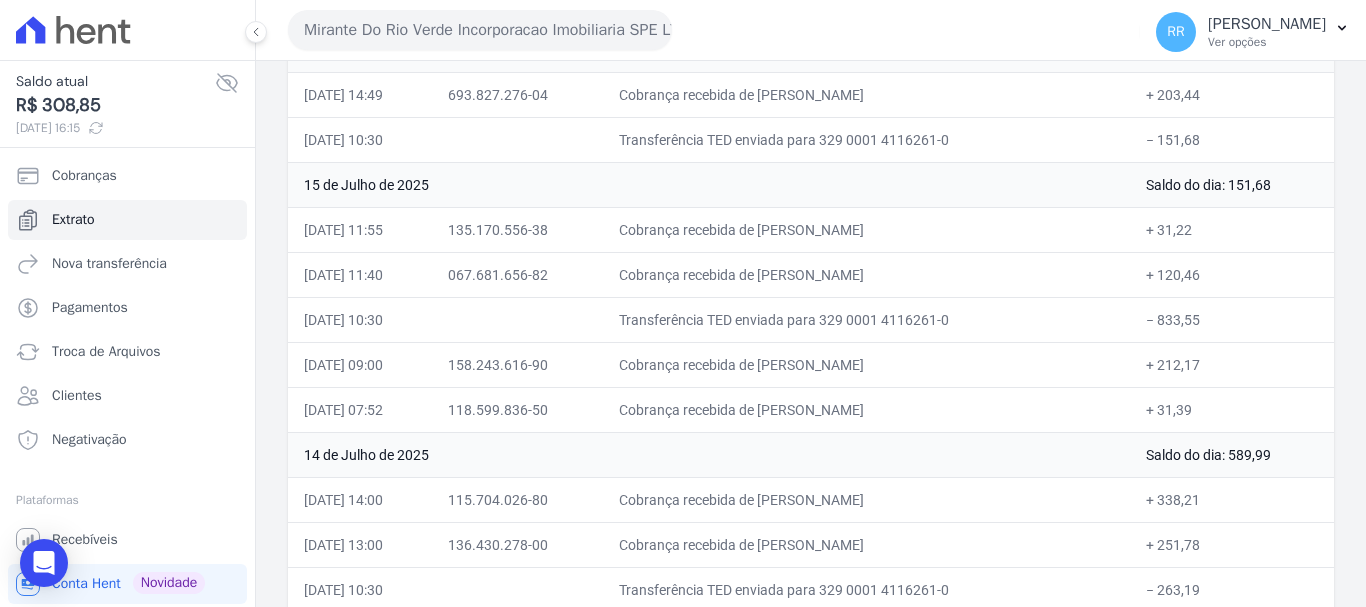 scroll, scrollTop: 958, scrollLeft: 0, axis: vertical 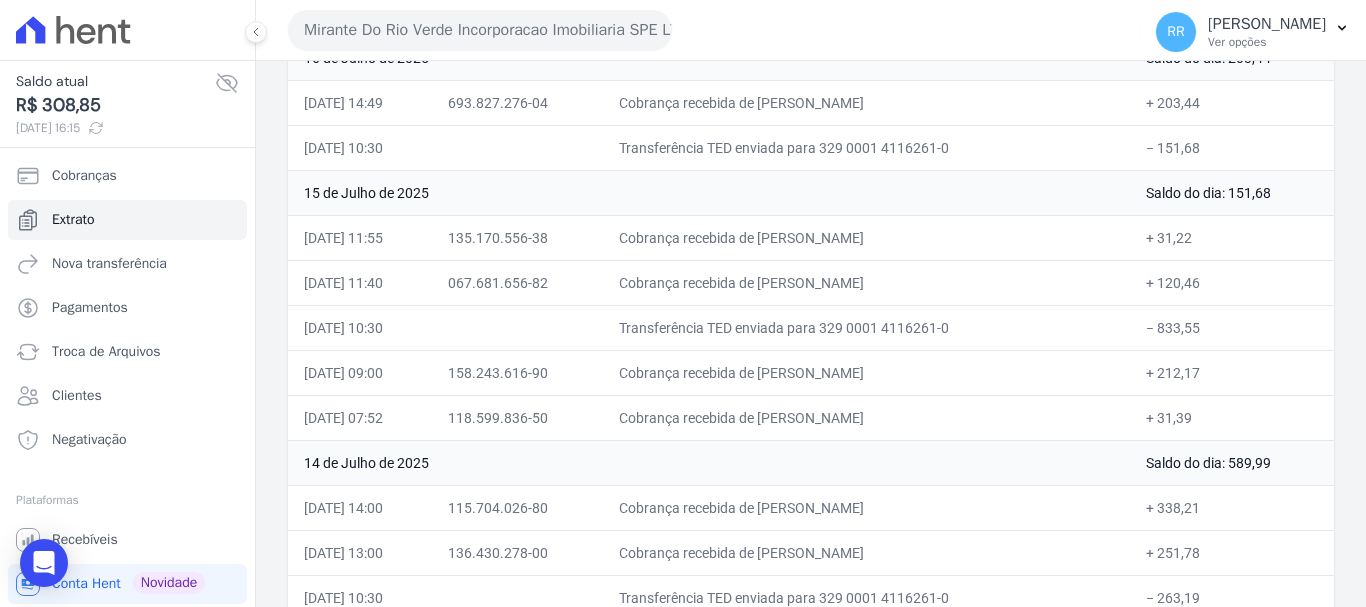click on "Mirante Do Rio Verde Incorporacao Imobiliaria SPE LTDA" at bounding box center [480, 30] 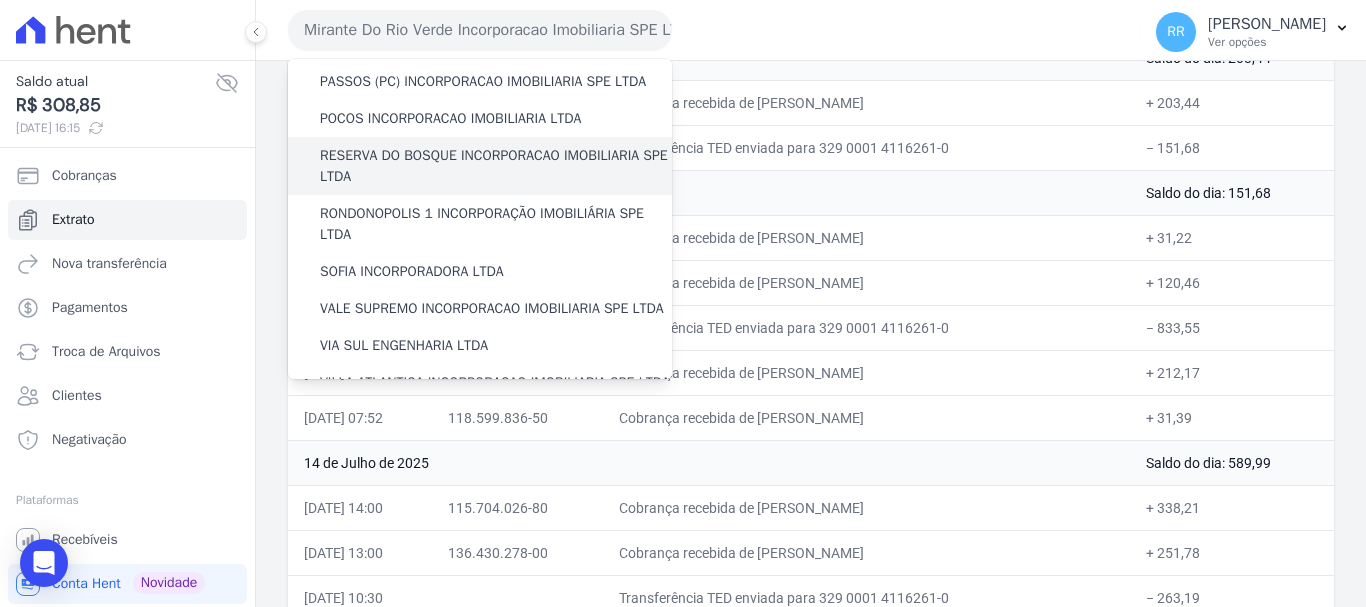 scroll, scrollTop: 700, scrollLeft: 0, axis: vertical 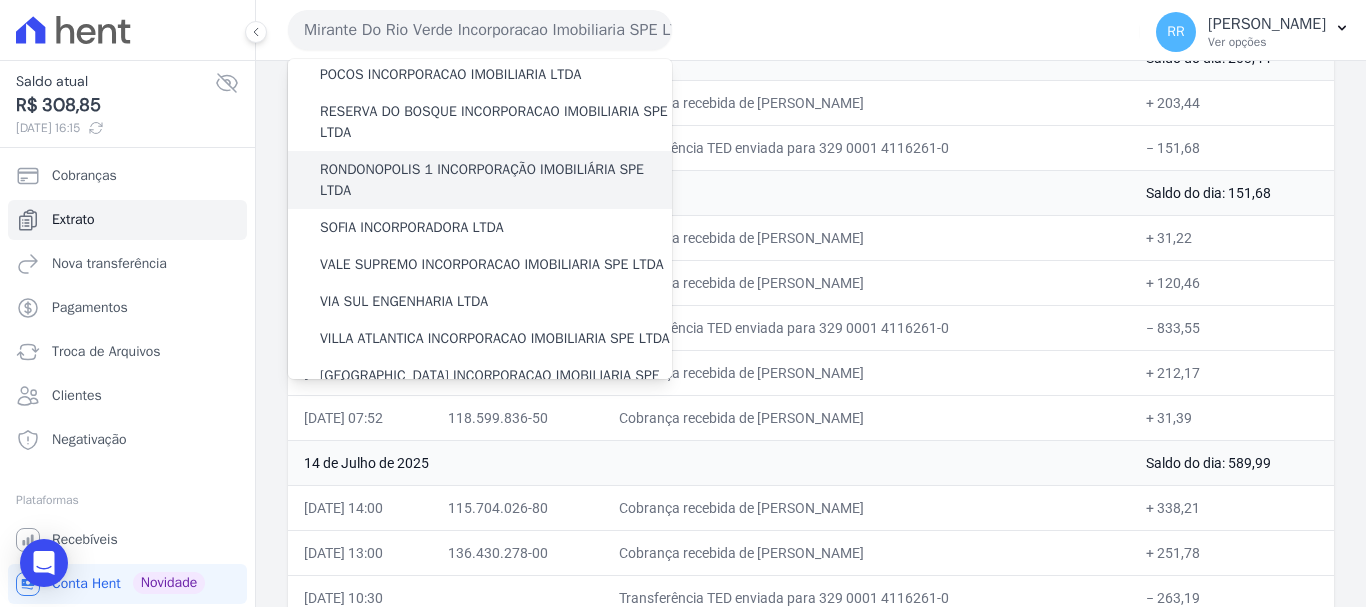click on "RONDONOPOLIS 1 INCORPORAÇÃO IMOBILIÁRIA SPE LTDA" at bounding box center (496, 180) 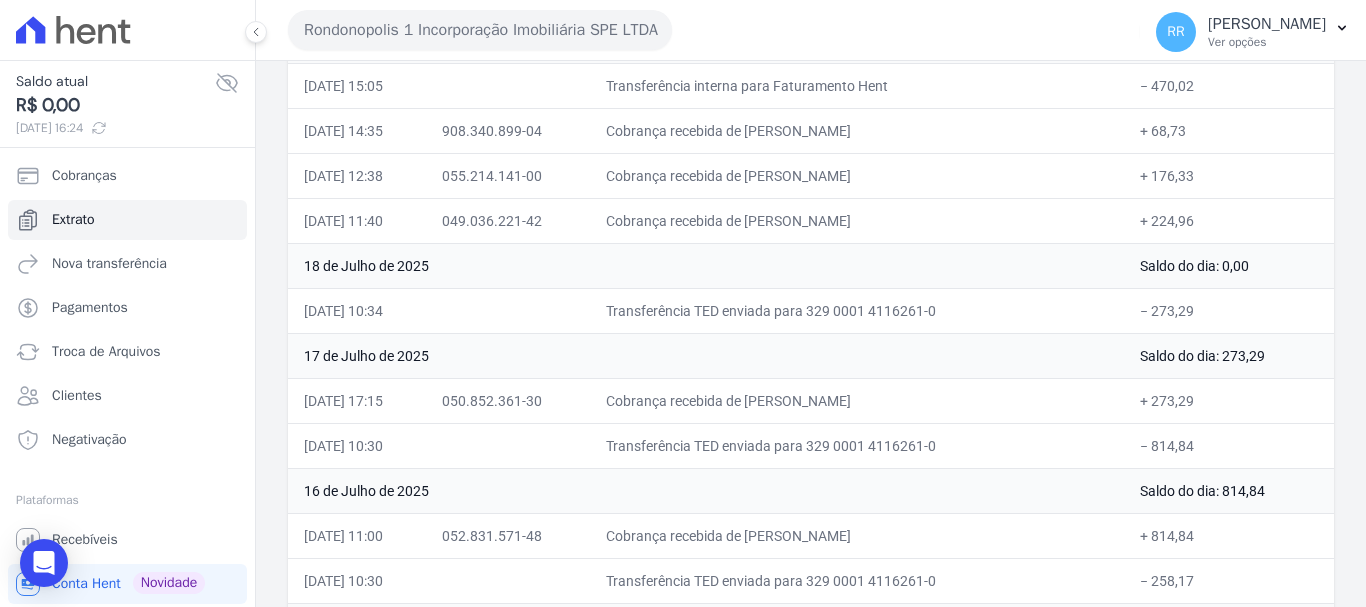 scroll, scrollTop: 0, scrollLeft: 0, axis: both 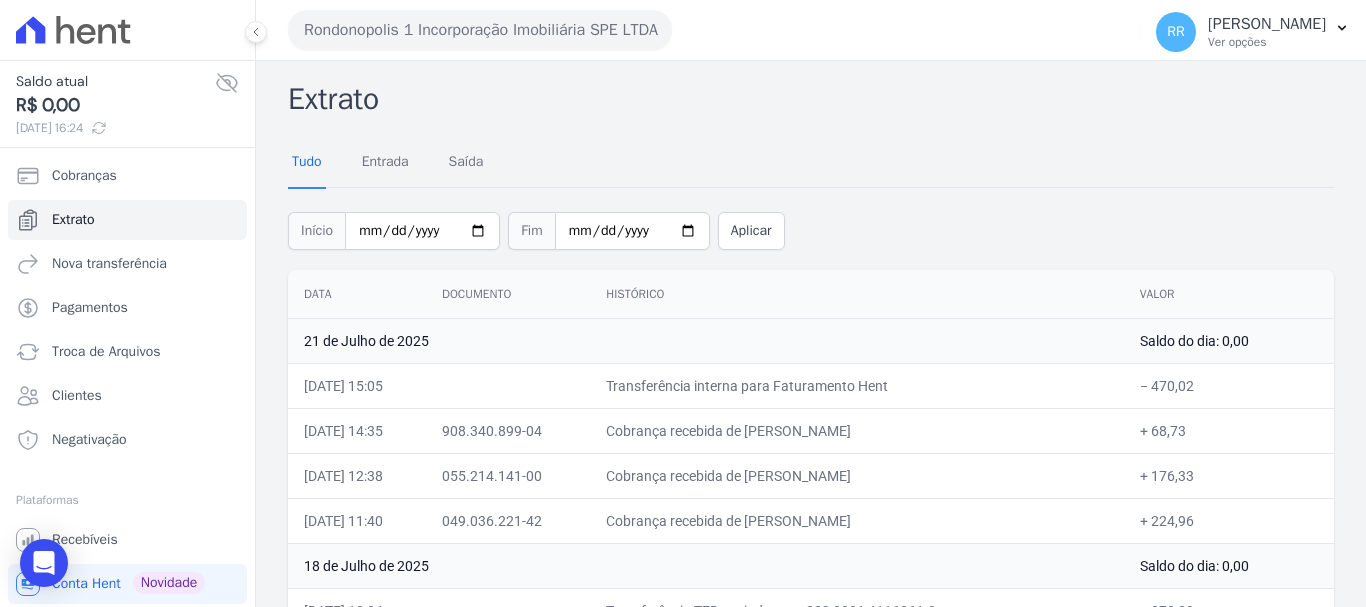 click on "Rondonopolis 1 Incorporação Imobiliária SPE LTDA" at bounding box center (480, 30) 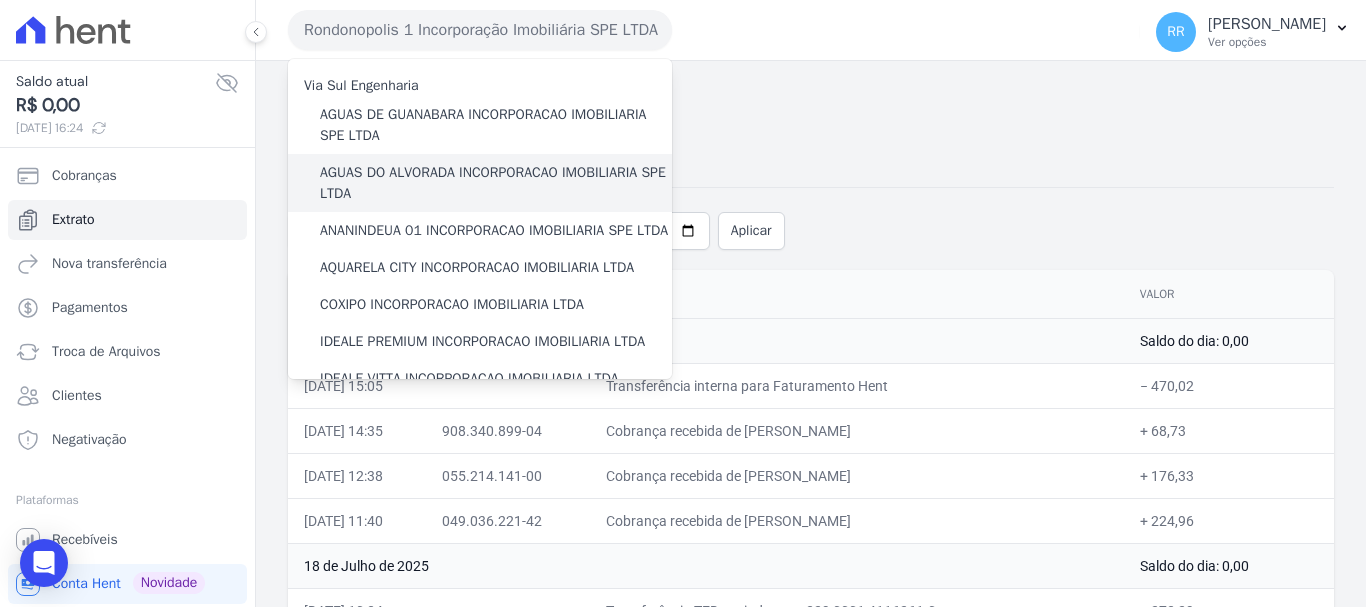 click on "AGUAS DO ALVORADA INCORPORACAO IMOBILIARIA SPE LTDA" at bounding box center (496, 183) 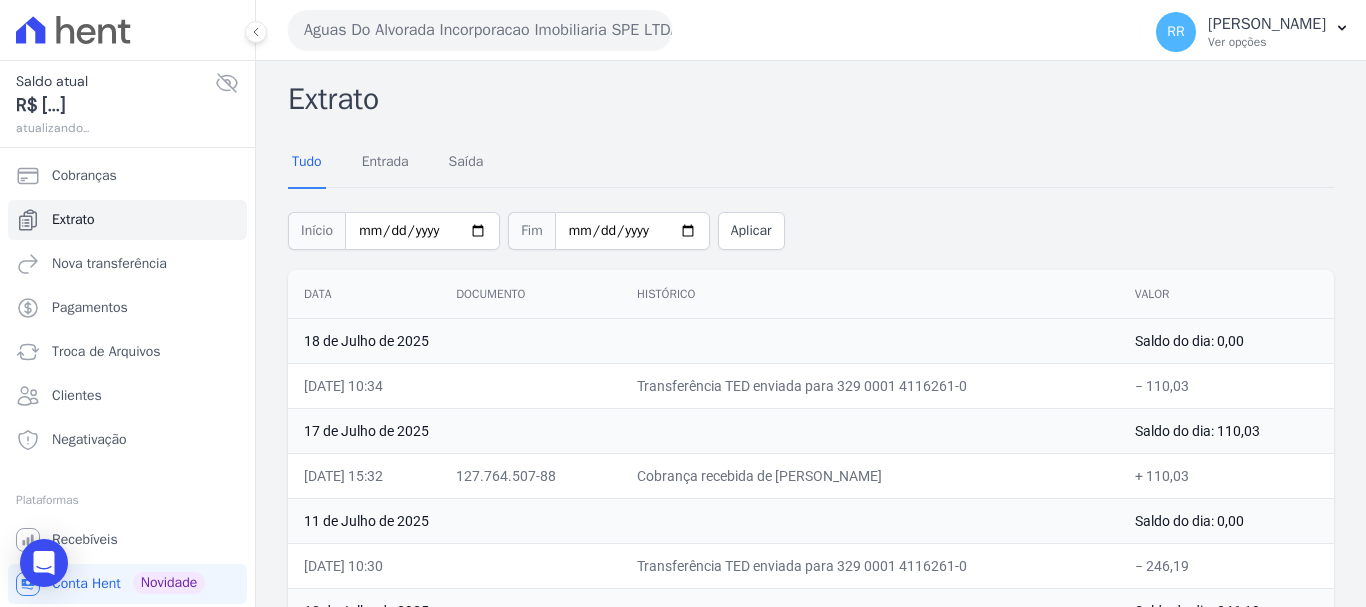 click on "[DATE] 15:32" at bounding box center (364, 475) 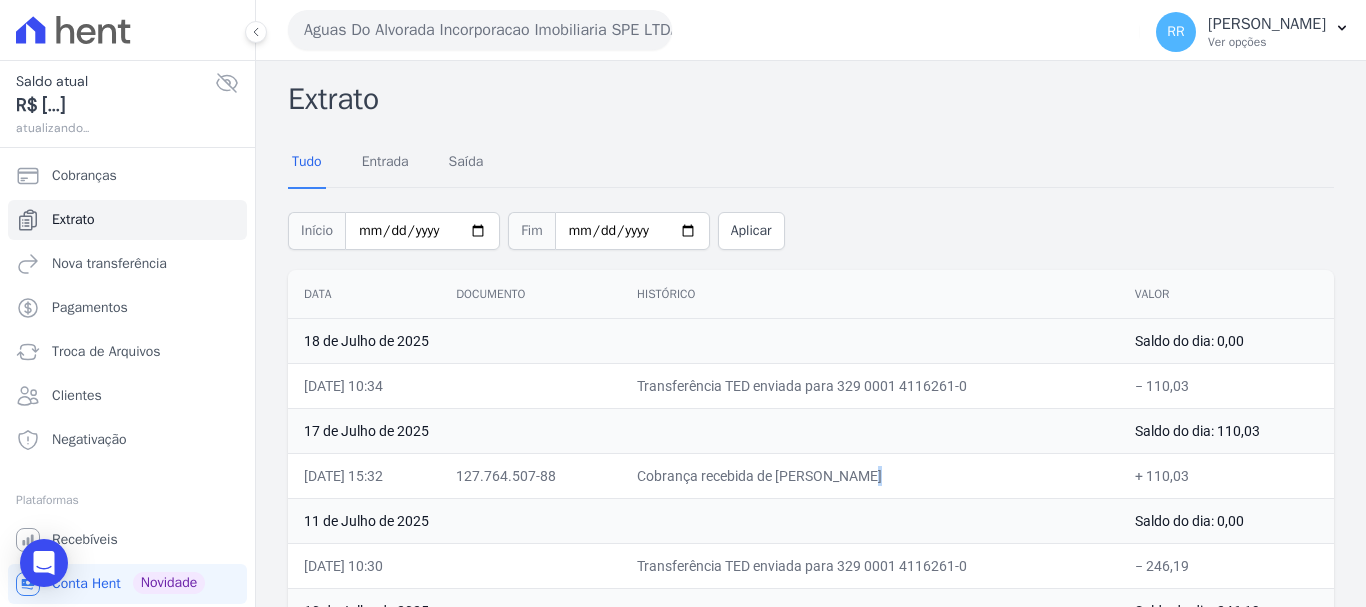 click on "Cobrança recebida de [PERSON_NAME]" at bounding box center (870, 475) 